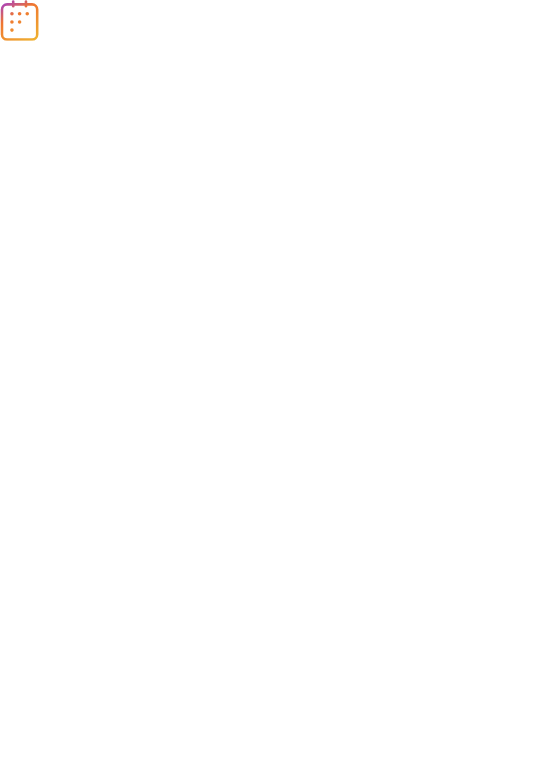 scroll, scrollTop: 0, scrollLeft: 0, axis: both 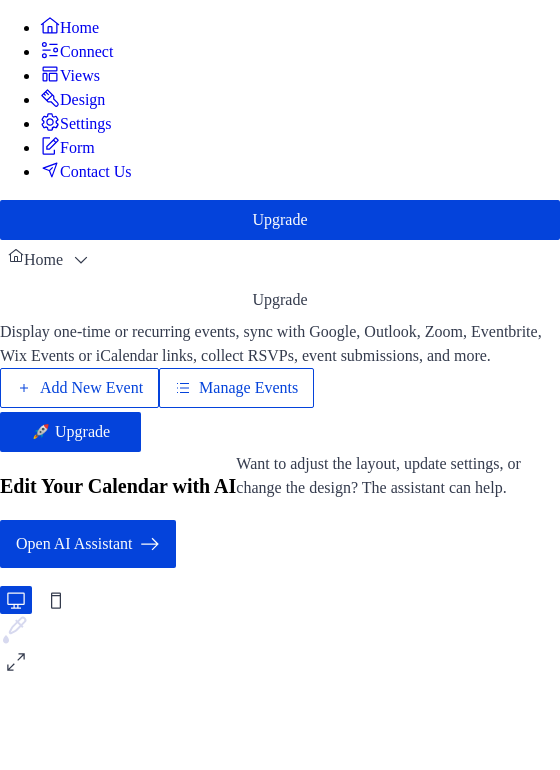 click on "Add New Event" at bounding box center (91, 388) 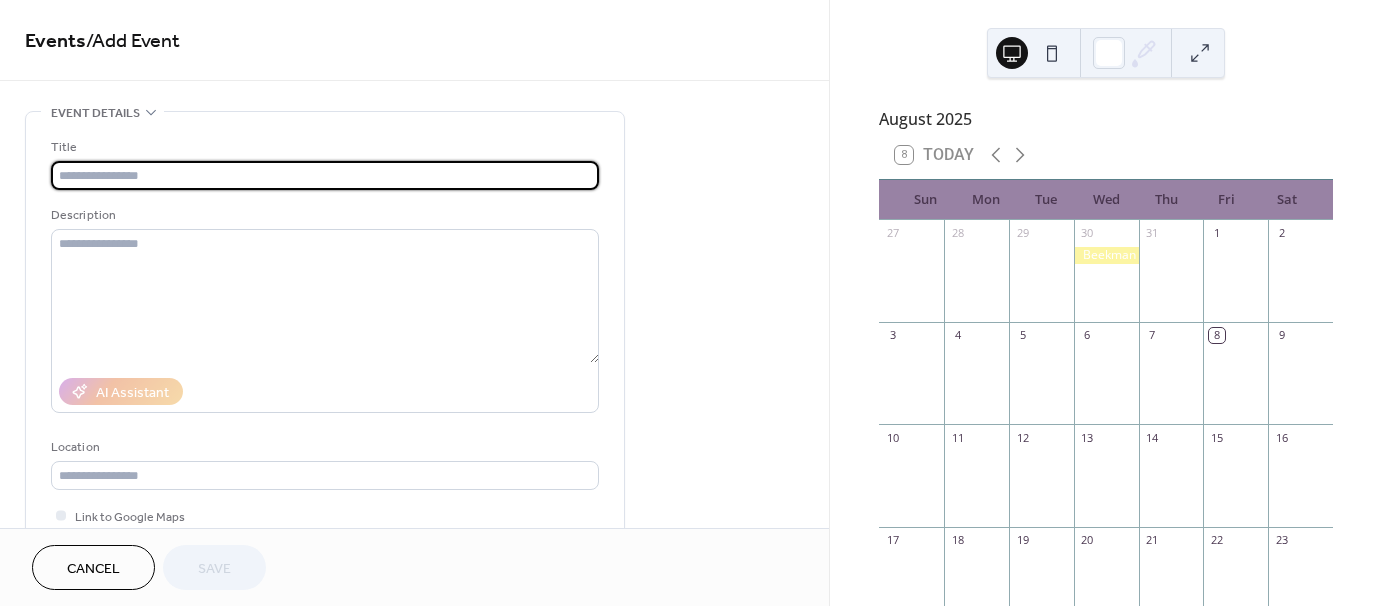 scroll, scrollTop: 0, scrollLeft: 0, axis: both 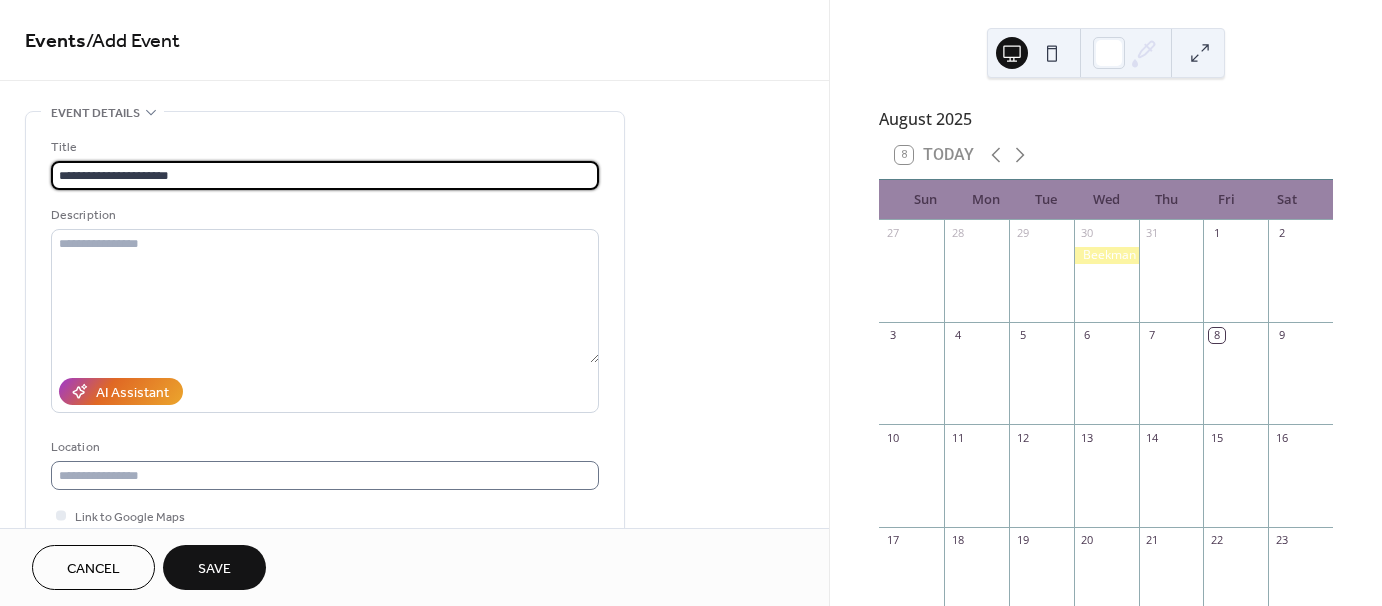 type on "**********" 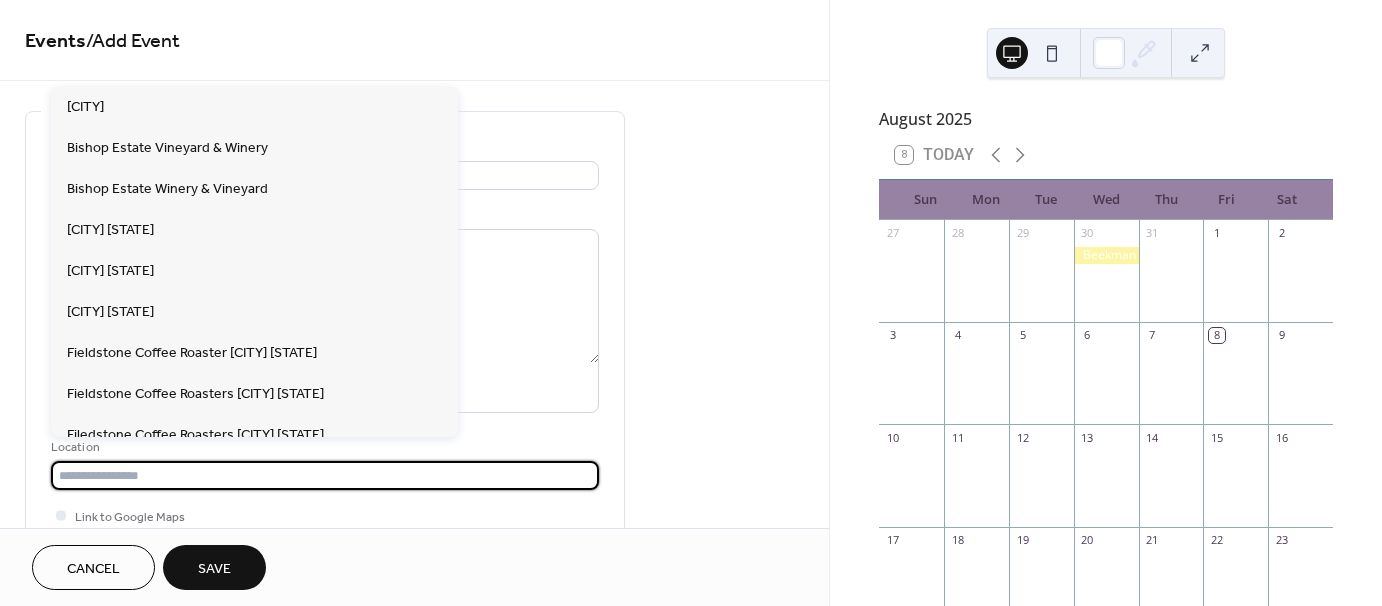 click at bounding box center [325, 475] 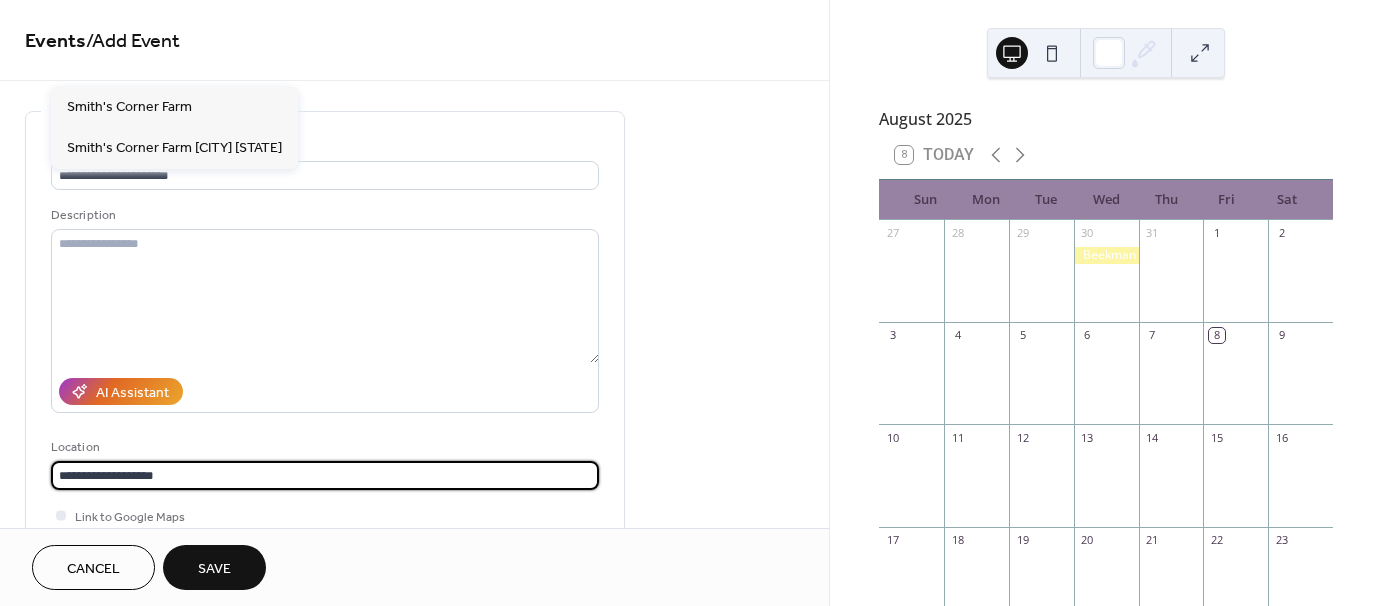 scroll, scrollTop: 1, scrollLeft: 0, axis: vertical 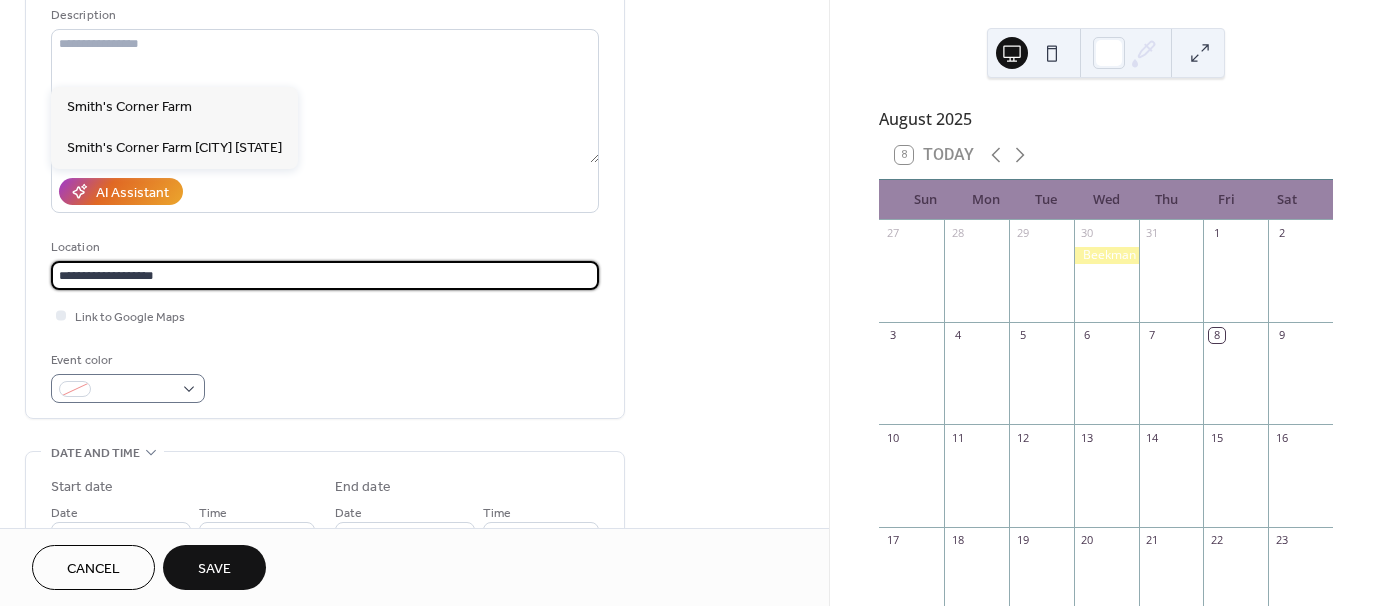 type on "**********" 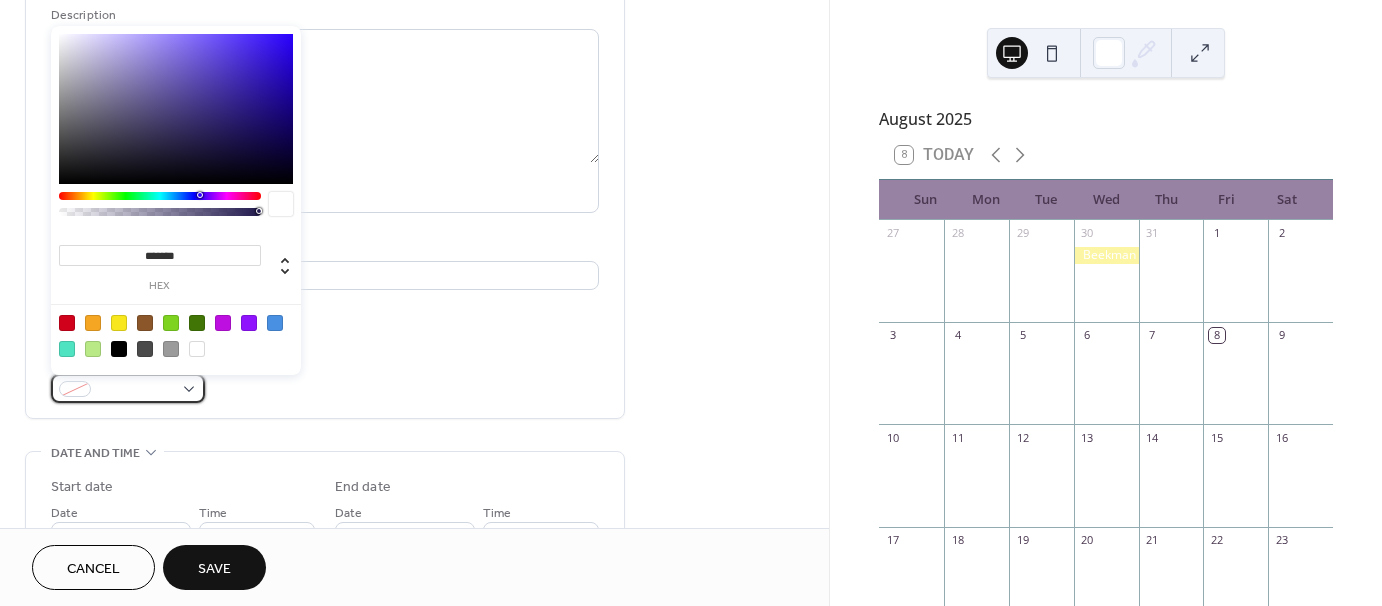 click at bounding box center (128, 388) 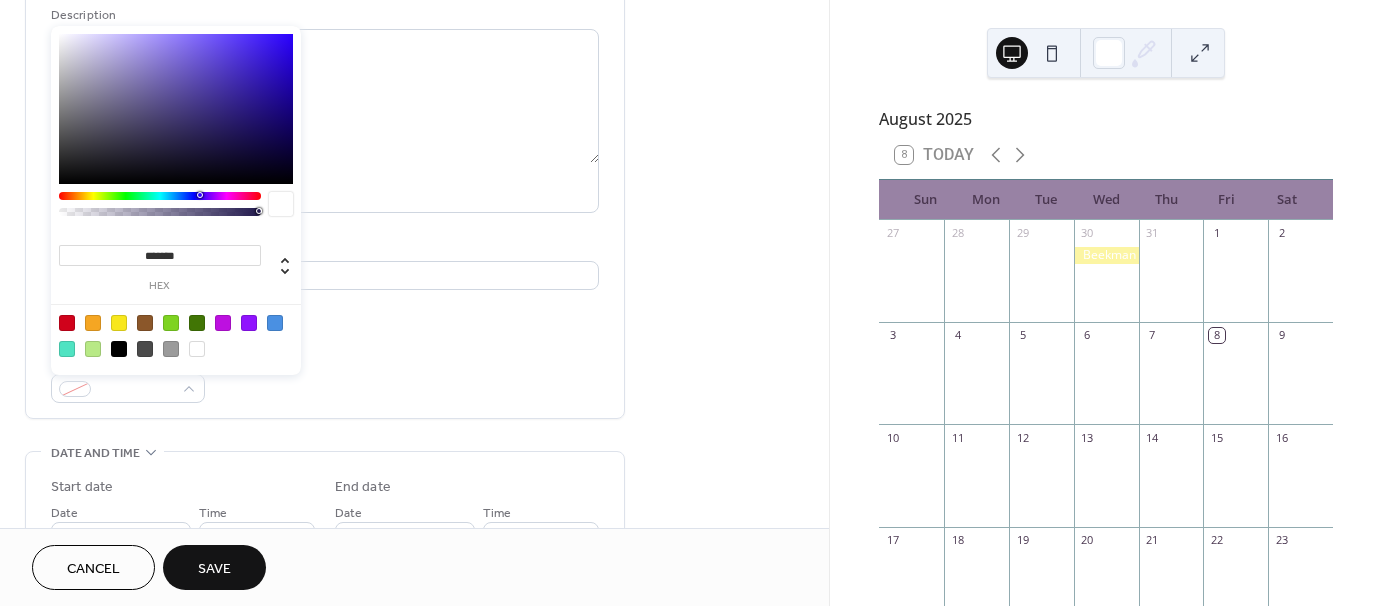 click at bounding box center (197, 323) 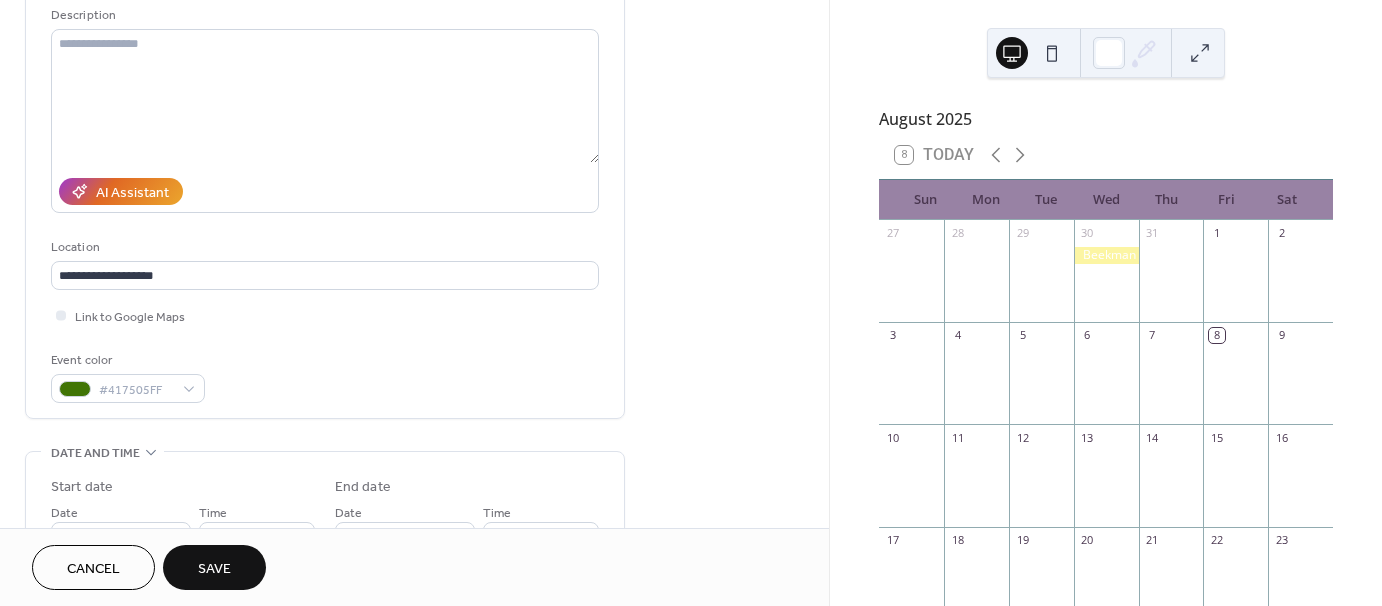 click on "**********" at bounding box center (325, 170) 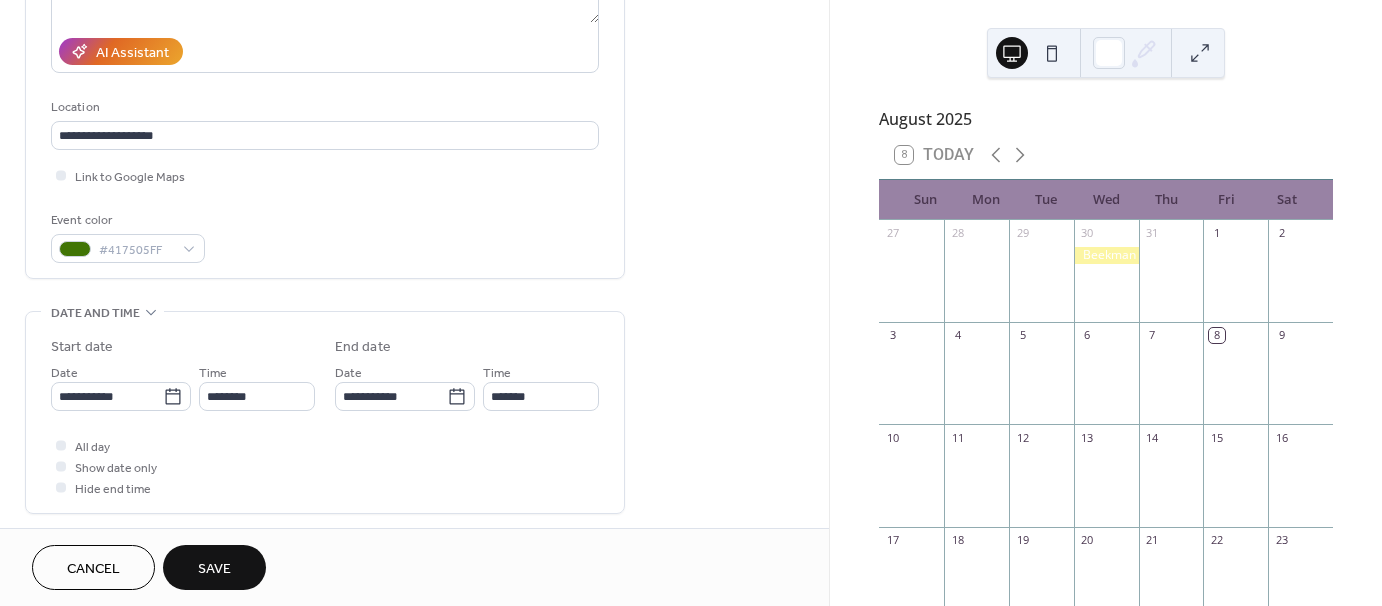 scroll, scrollTop: 400, scrollLeft: 0, axis: vertical 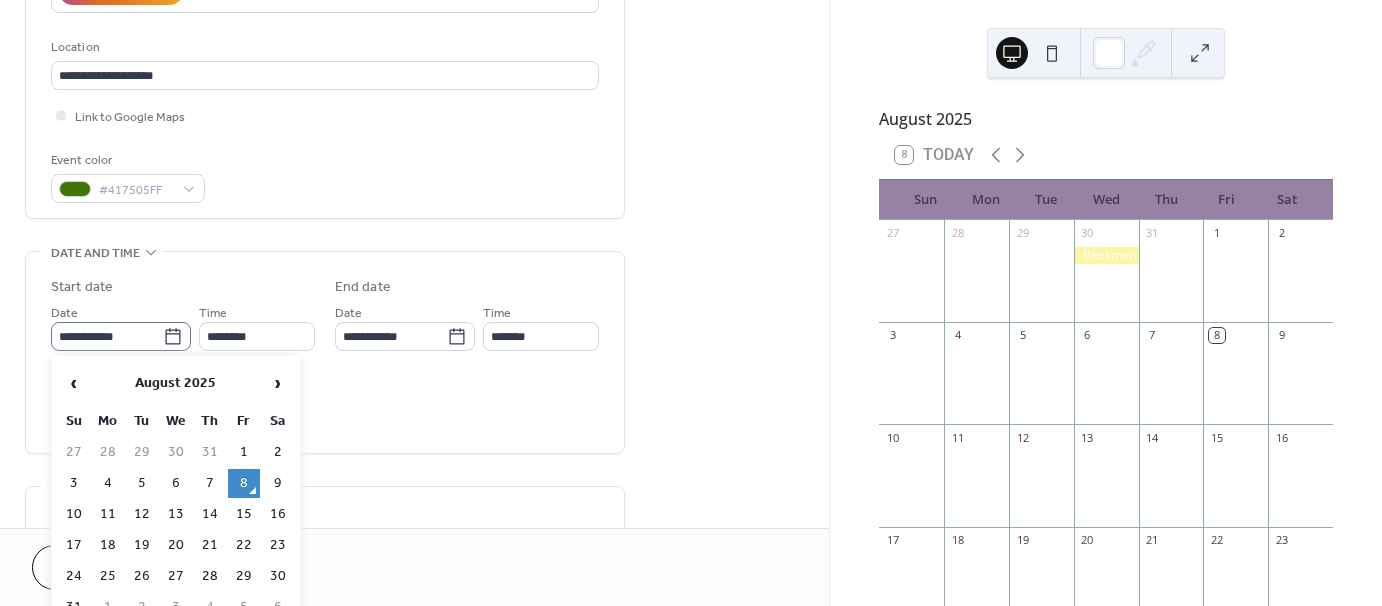 click 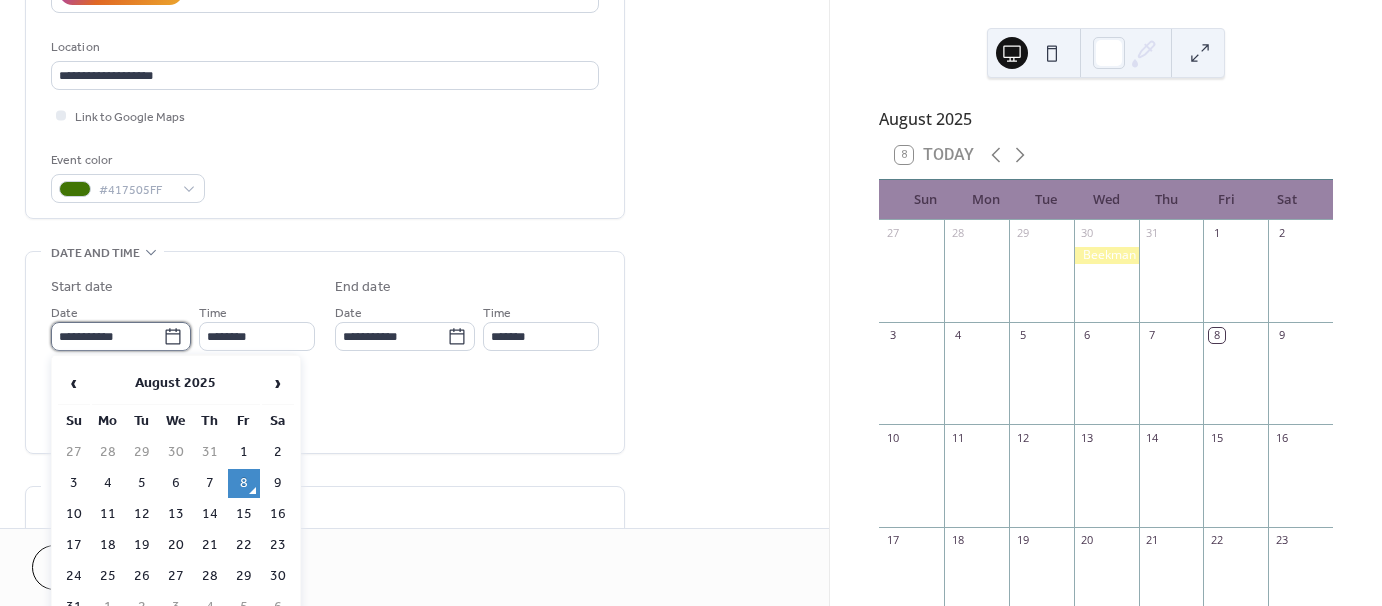 click on "**********" at bounding box center (107, 336) 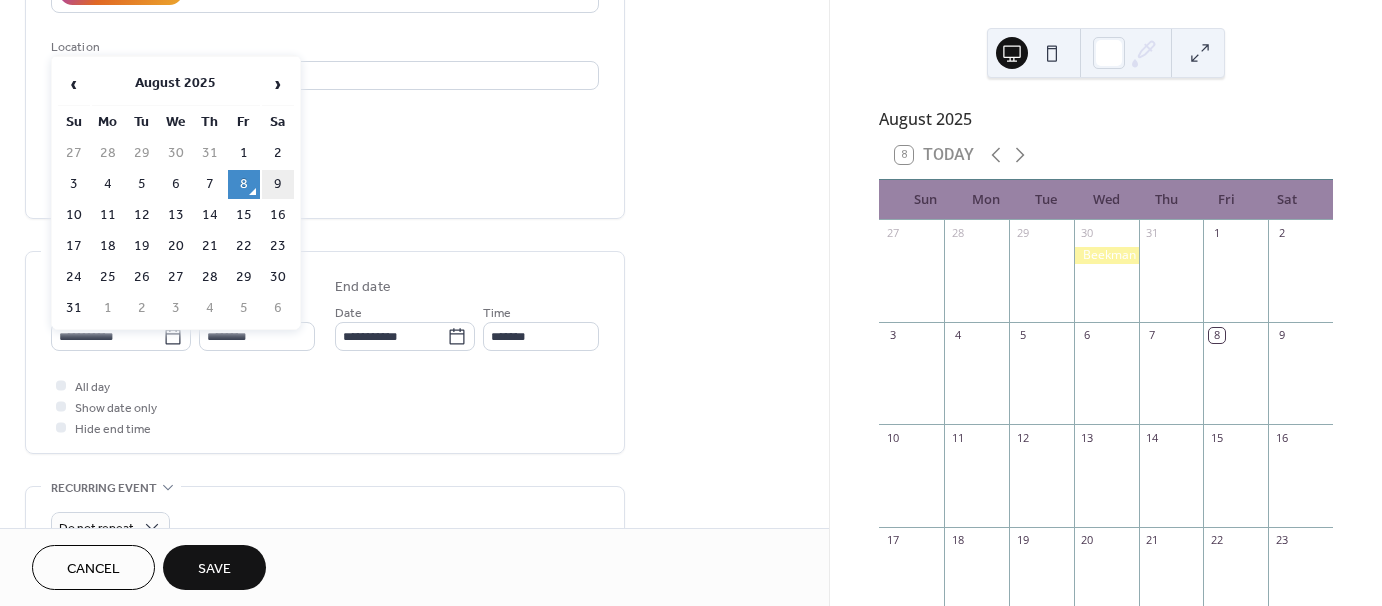 click on "9" at bounding box center (278, 184) 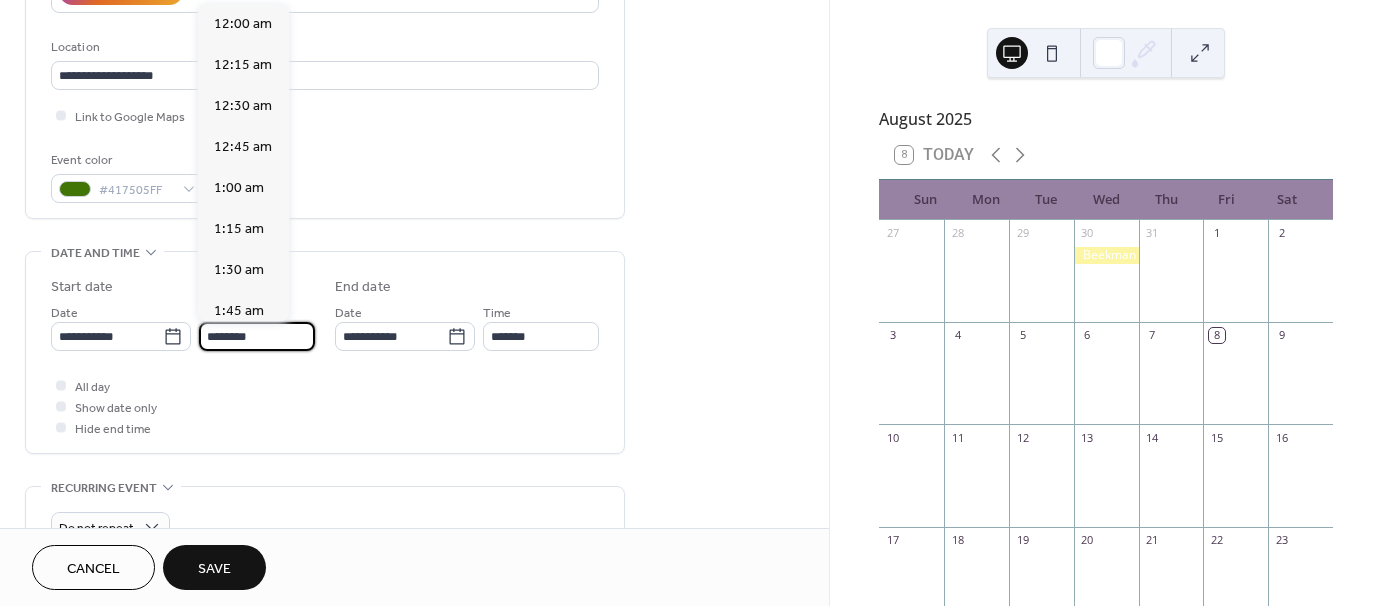 click on "********" at bounding box center [257, 336] 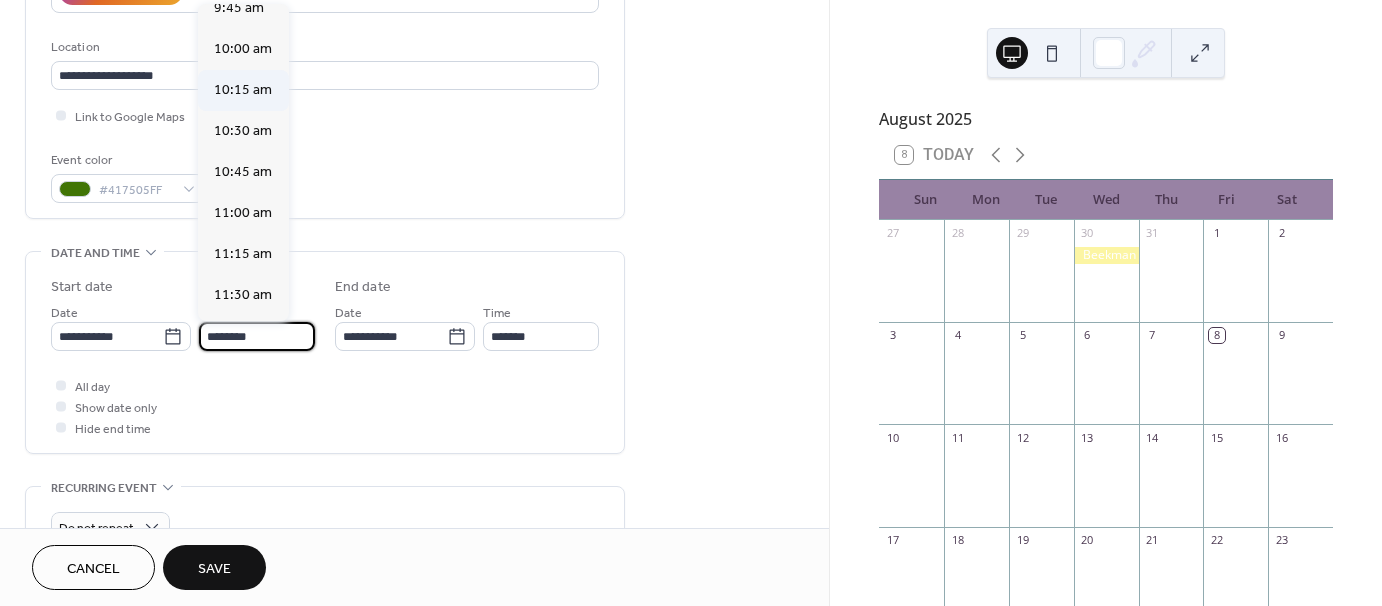scroll, scrollTop: 1568, scrollLeft: 0, axis: vertical 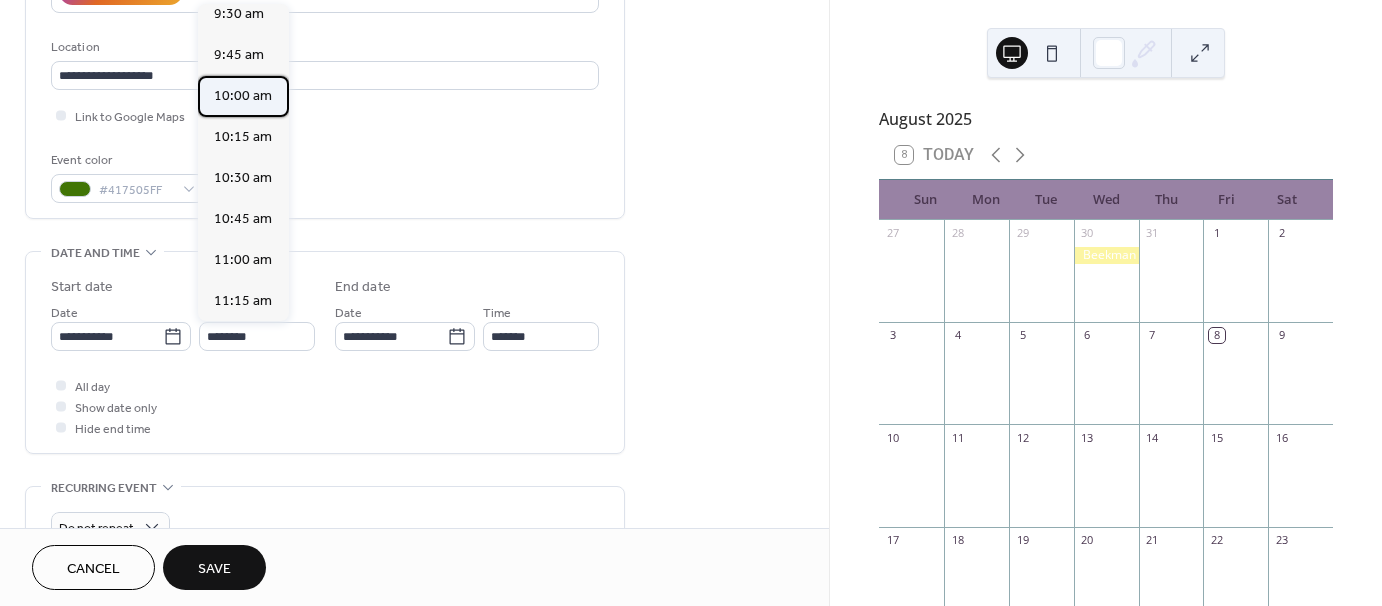 click on "10:00 am" at bounding box center (243, 96) 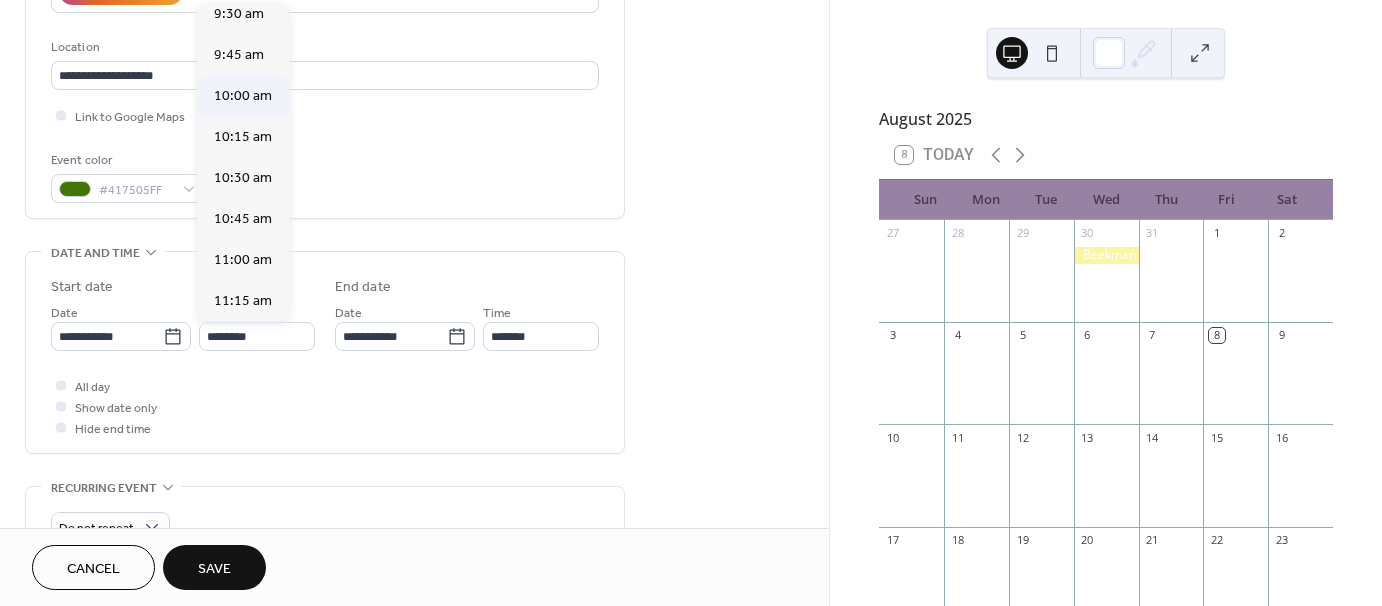 type on "********" 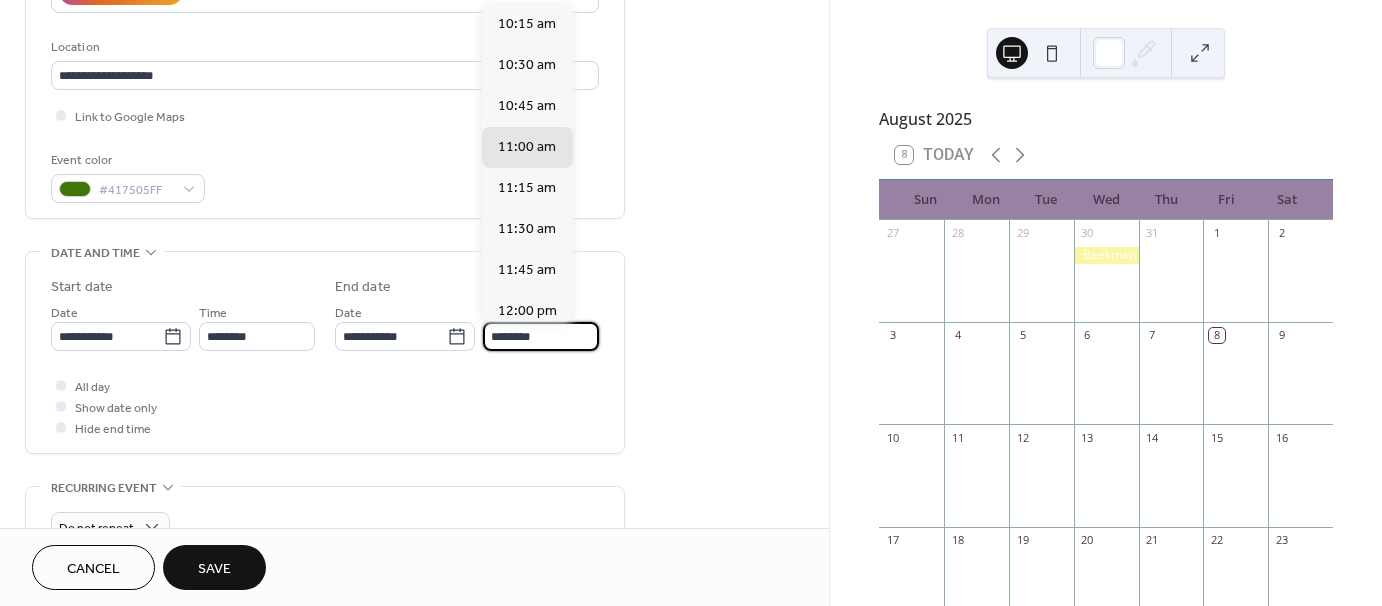 click on "********" at bounding box center [541, 336] 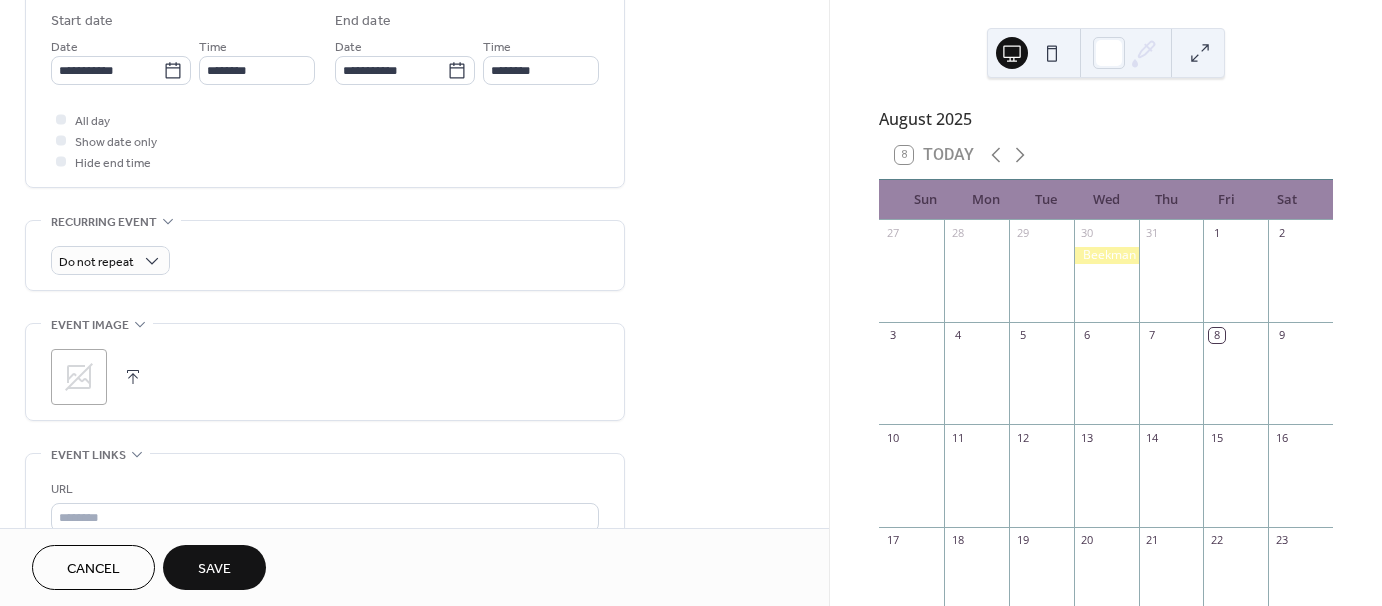 scroll, scrollTop: 700, scrollLeft: 0, axis: vertical 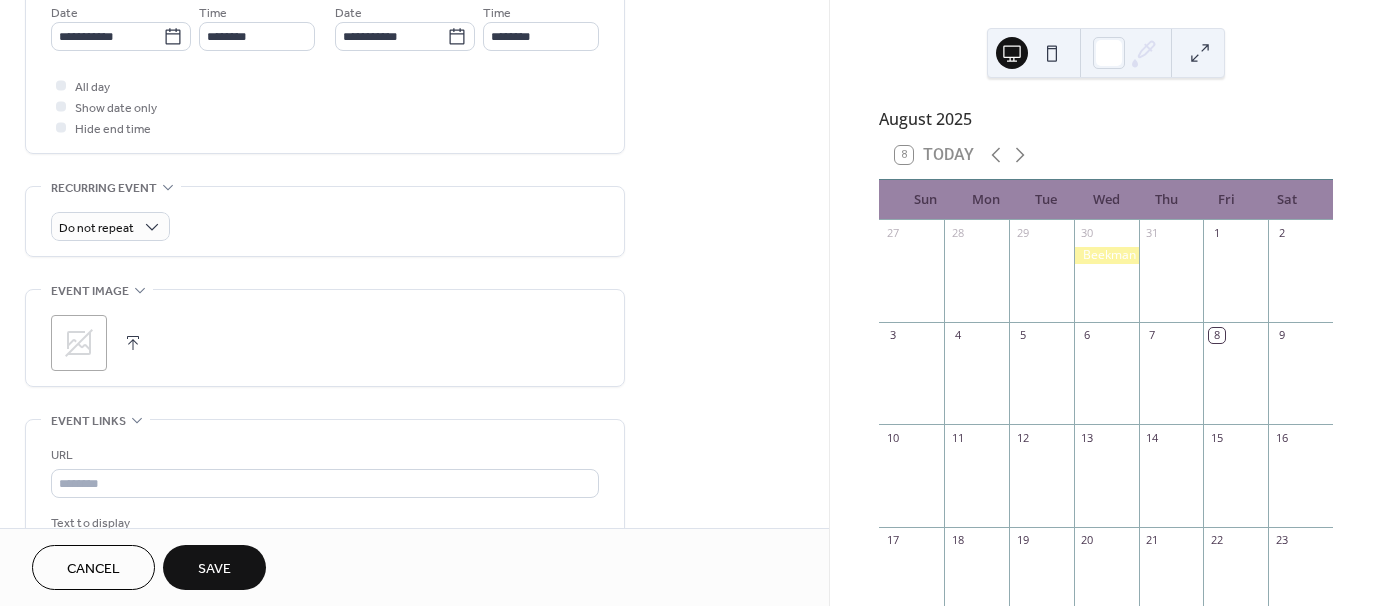 click at bounding box center [133, 343] 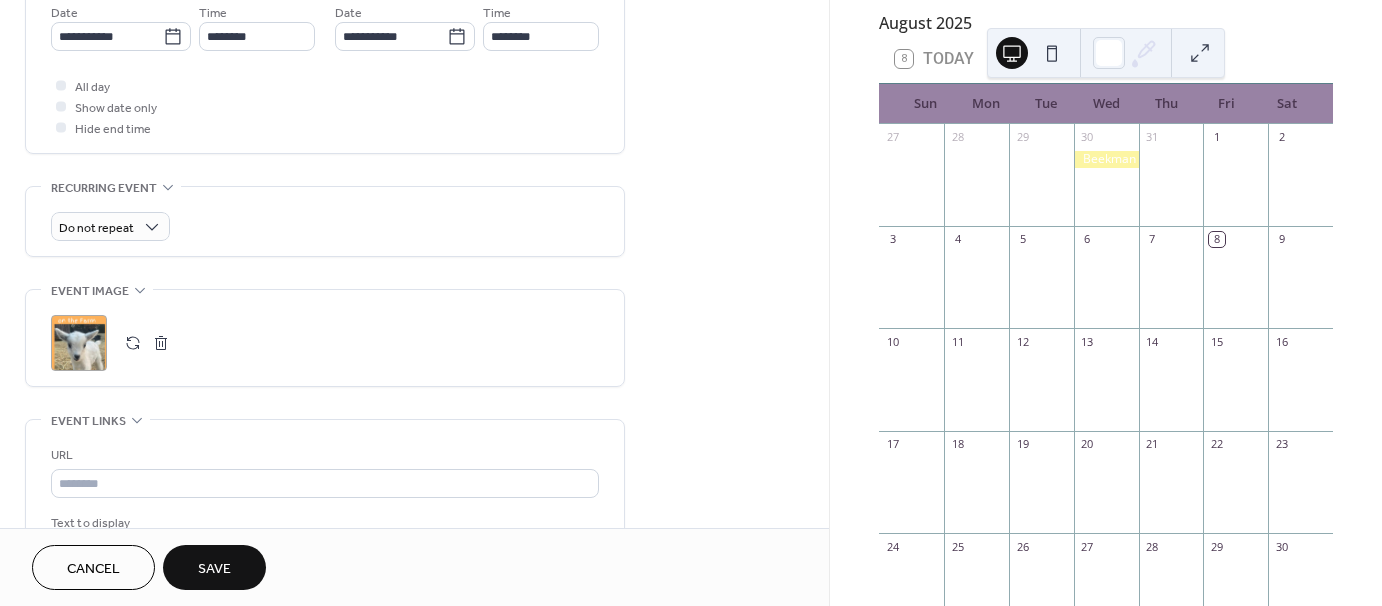 scroll, scrollTop: 100, scrollLeft: 0, axis: vertical 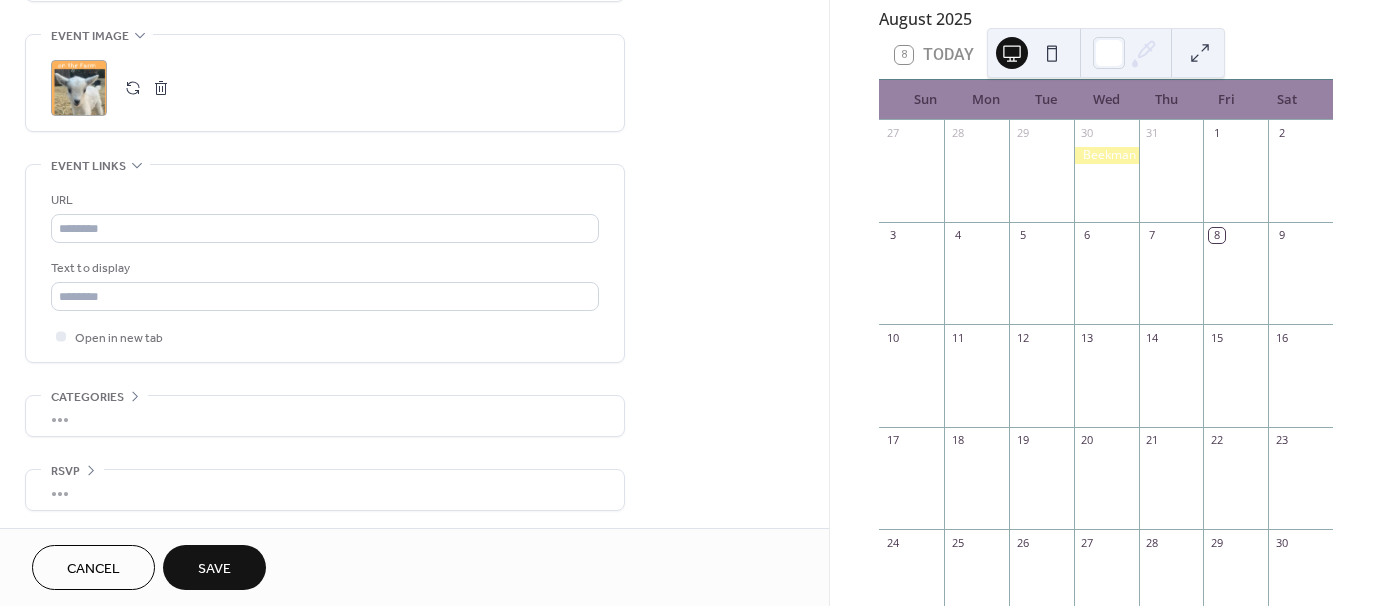 click on "Save" at bounding box center [214, 569] 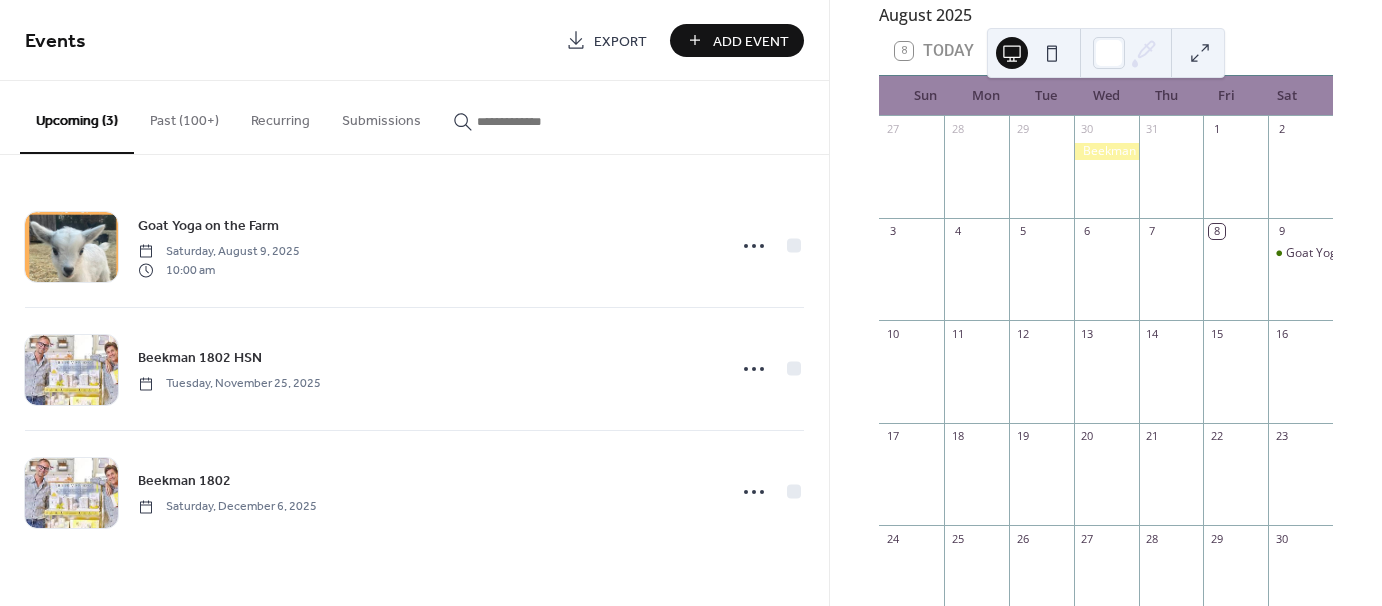 scroll, scrollTop: 100, scrollLeft: 0, axis: vertical 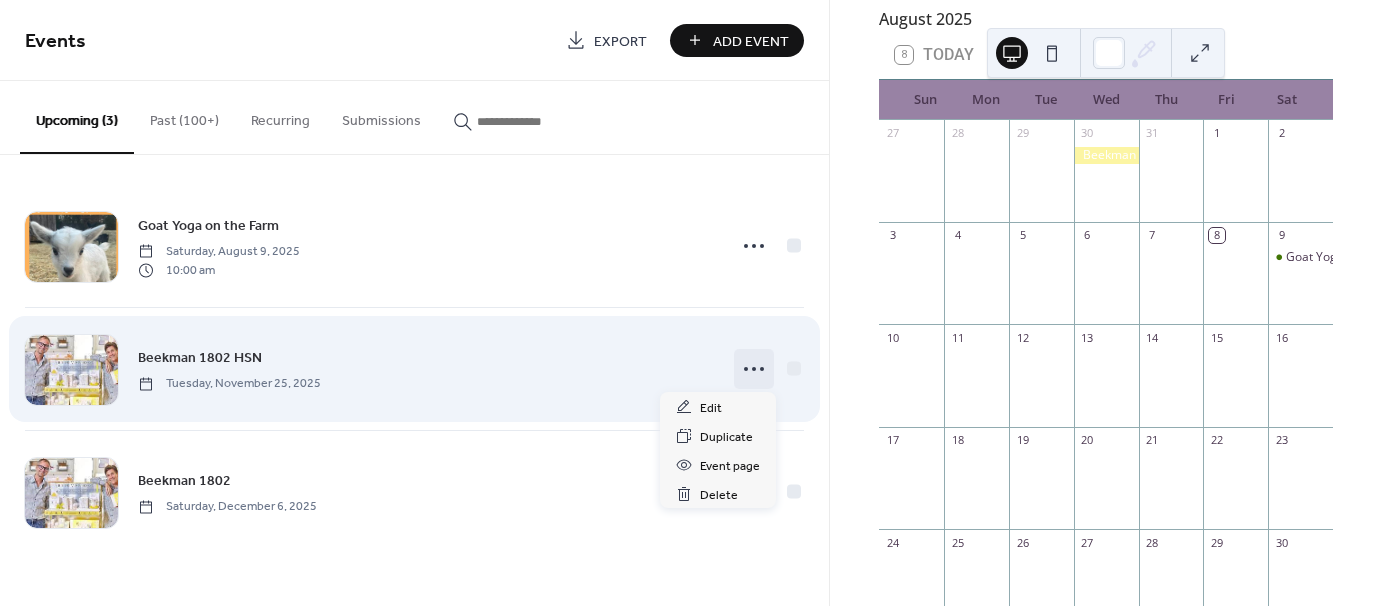 click 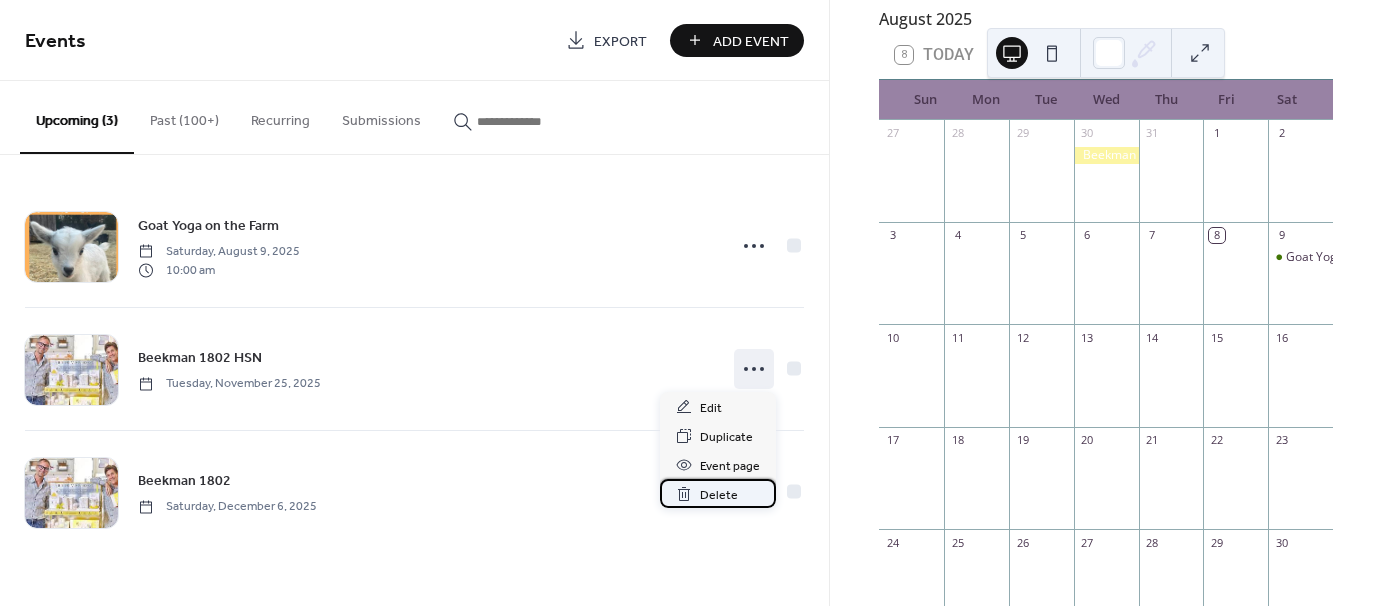 click on "Delete" at bounding box center (719, 495) 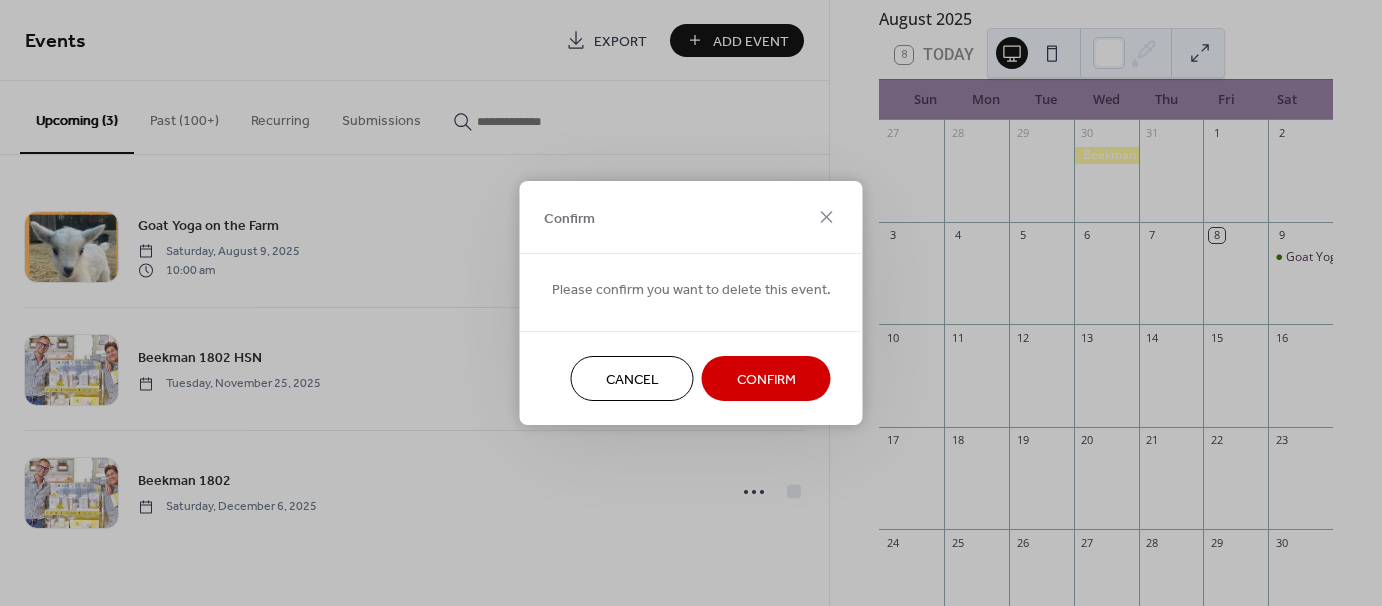 click on "Confirm" at bounding box center (766, 378) 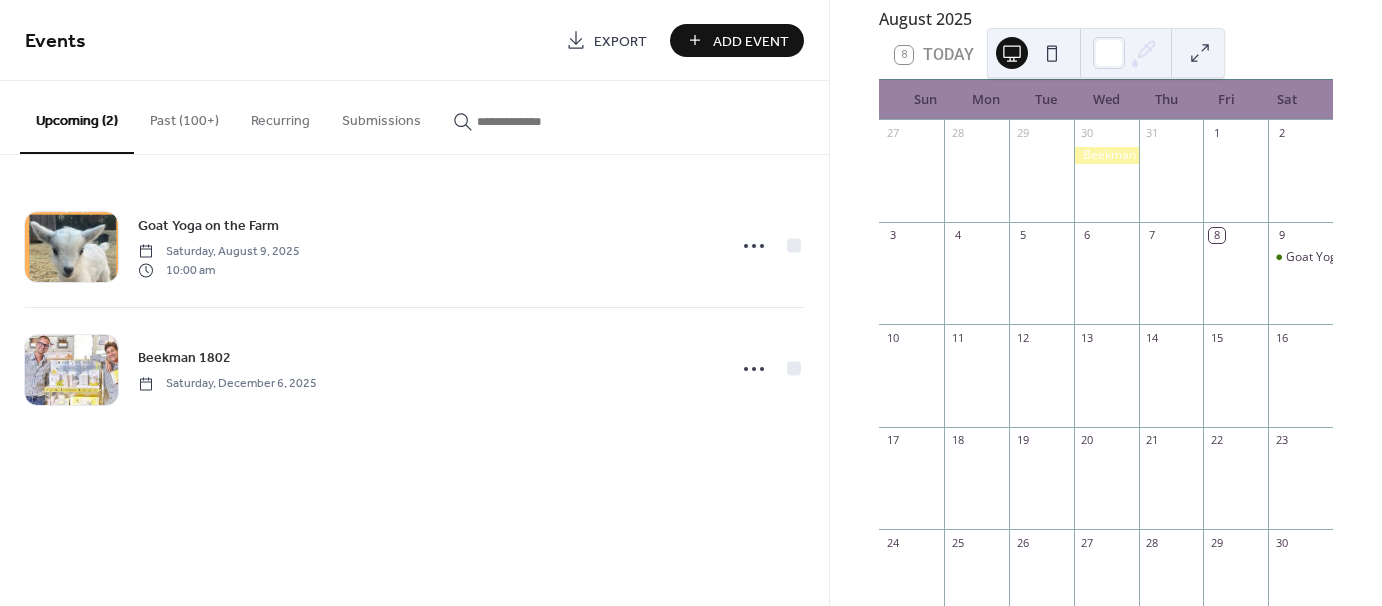 click on "Add Event" at bounding box center (751, 41) 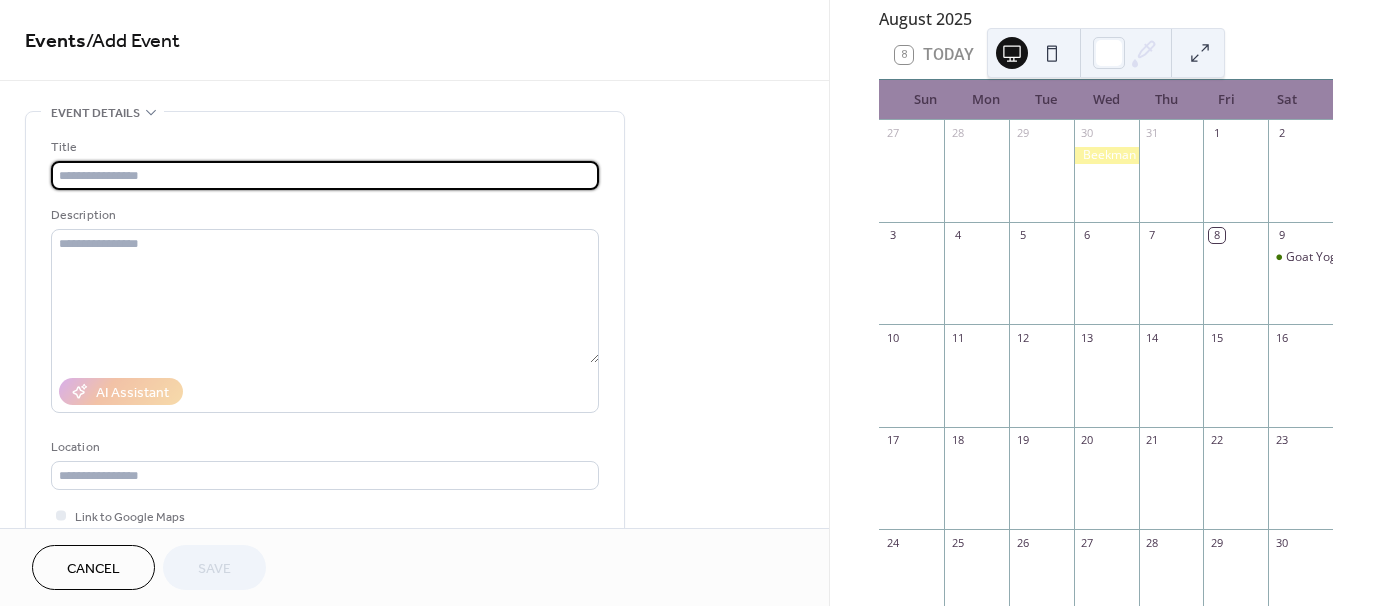 click at bounding box center [325, 175] 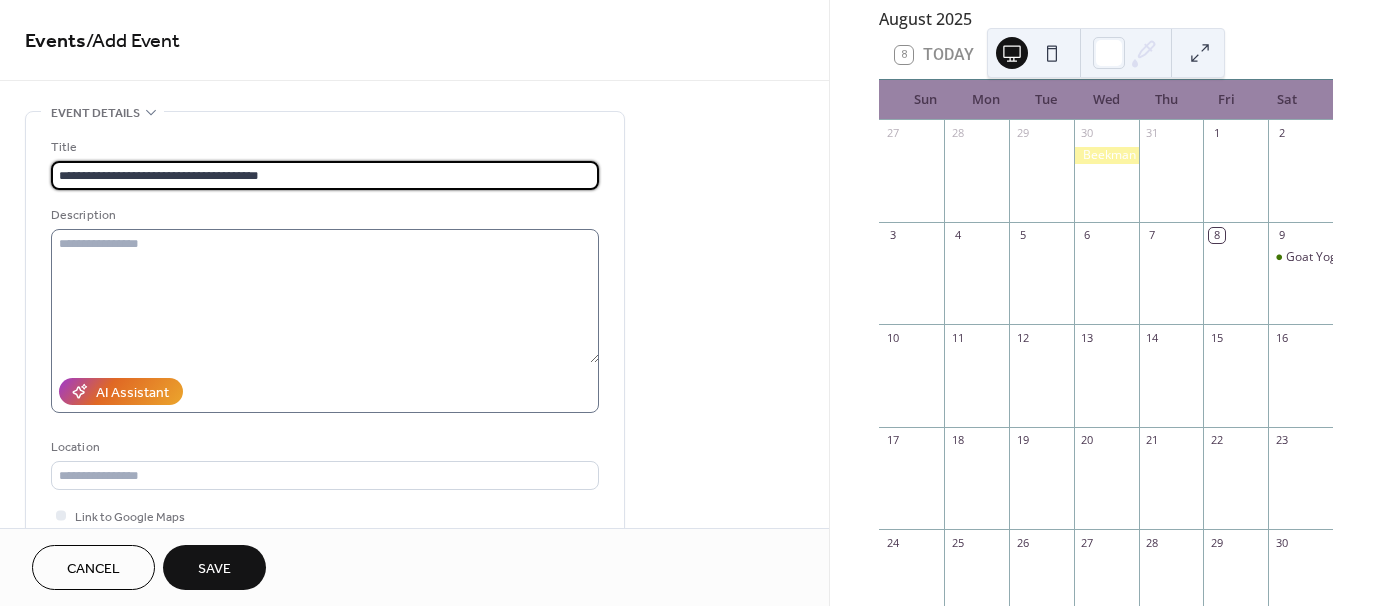 type on "**********" 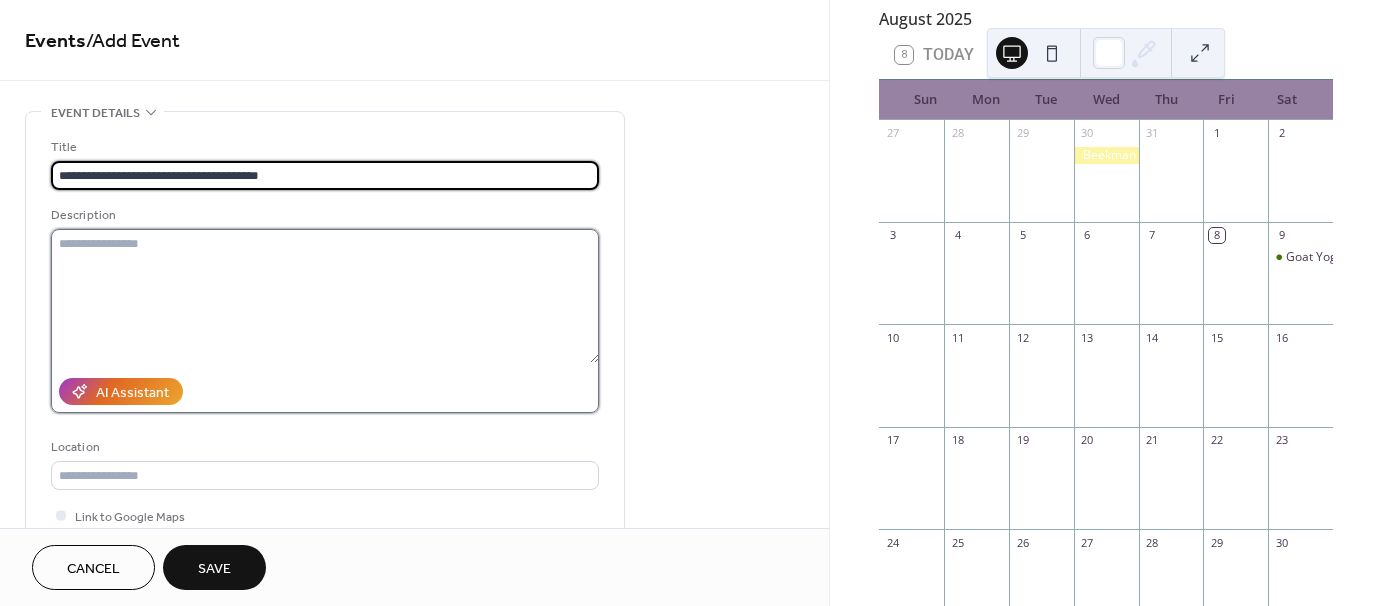 click at bounding box center (325, 296) 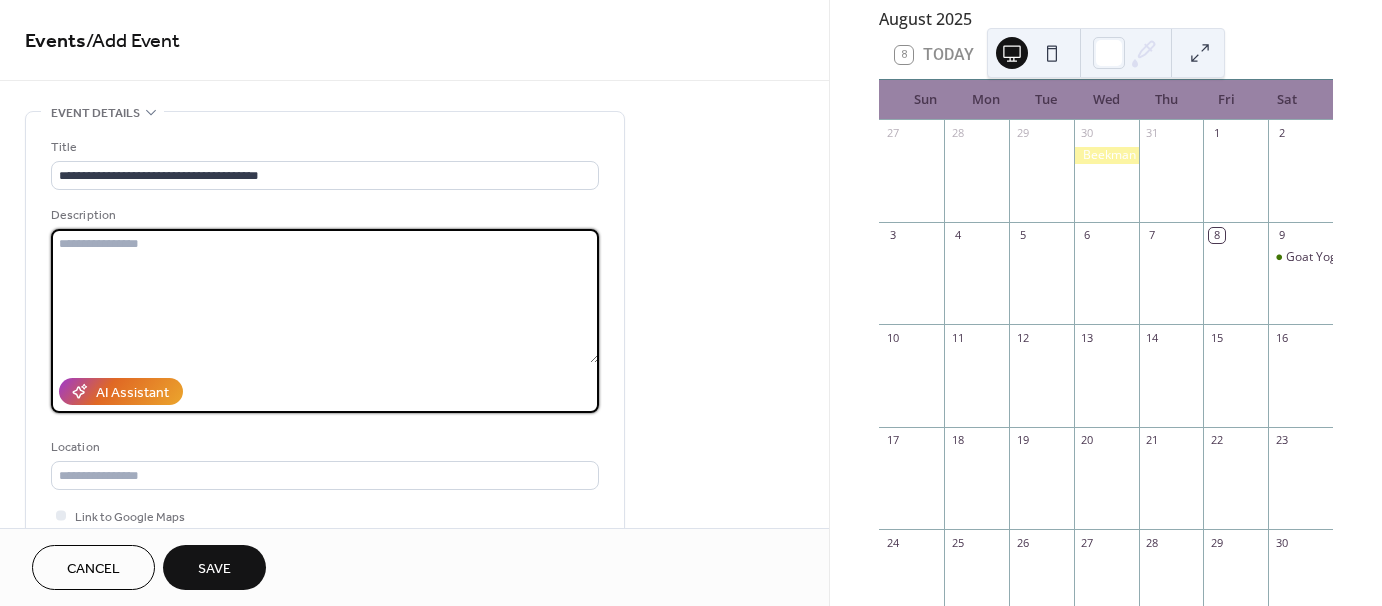 paste on "**********" 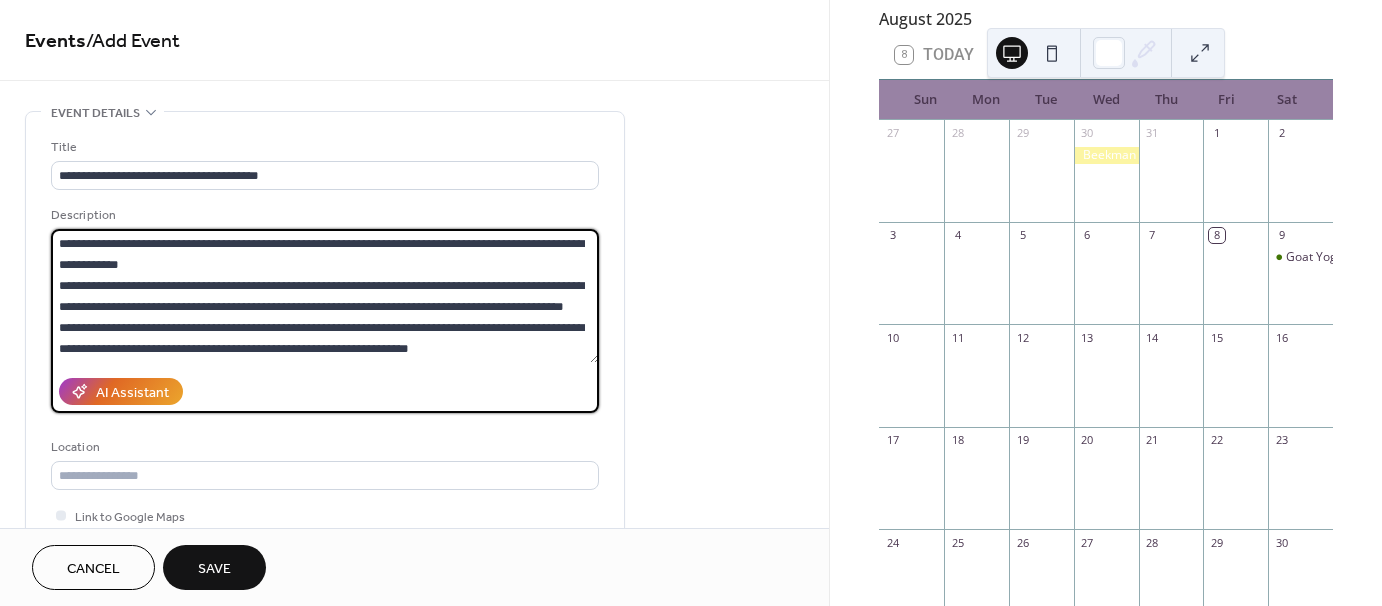 scroll, scrollTop: 376, scrollLeft: 0, axis: vertical 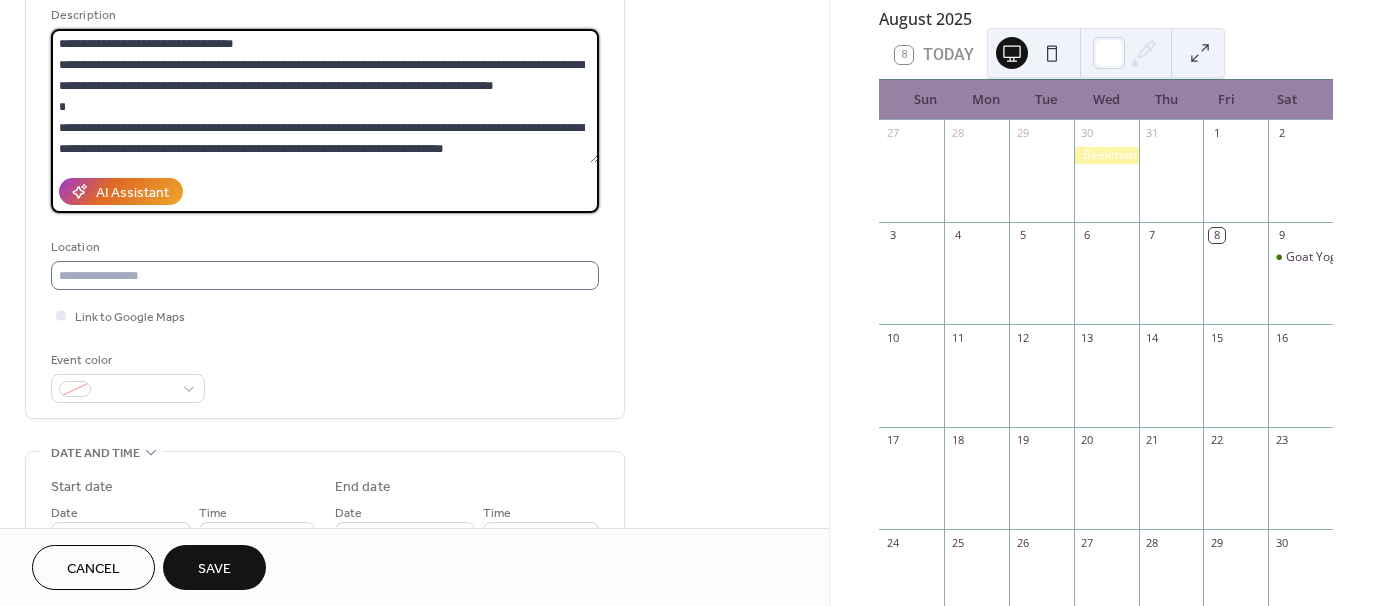type on "**********" 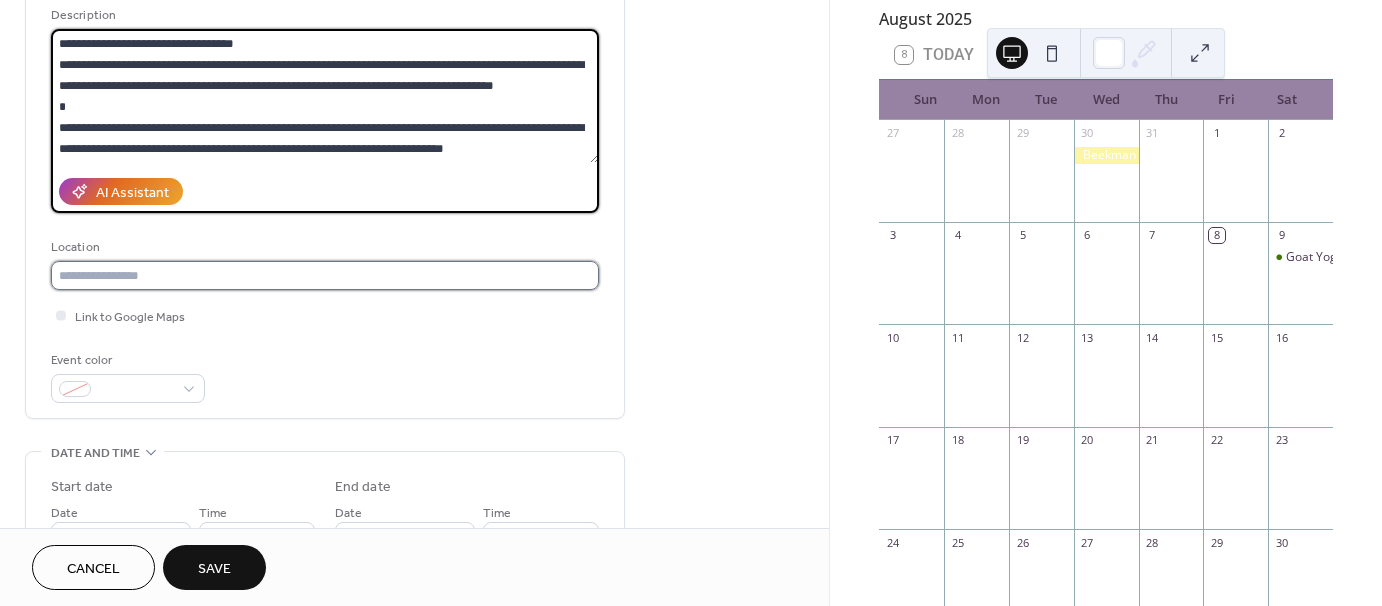 click at bounding box center [325, 275] 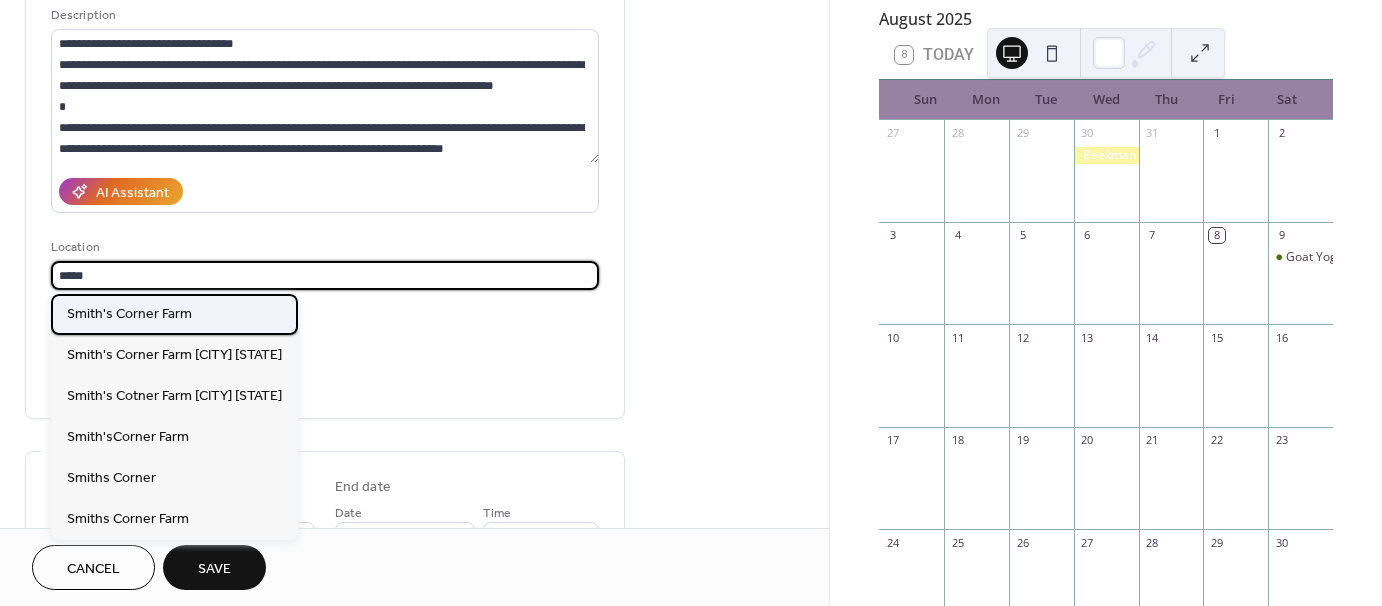 click on "Smith's Corner Farm" at bounding box center (174, 314) 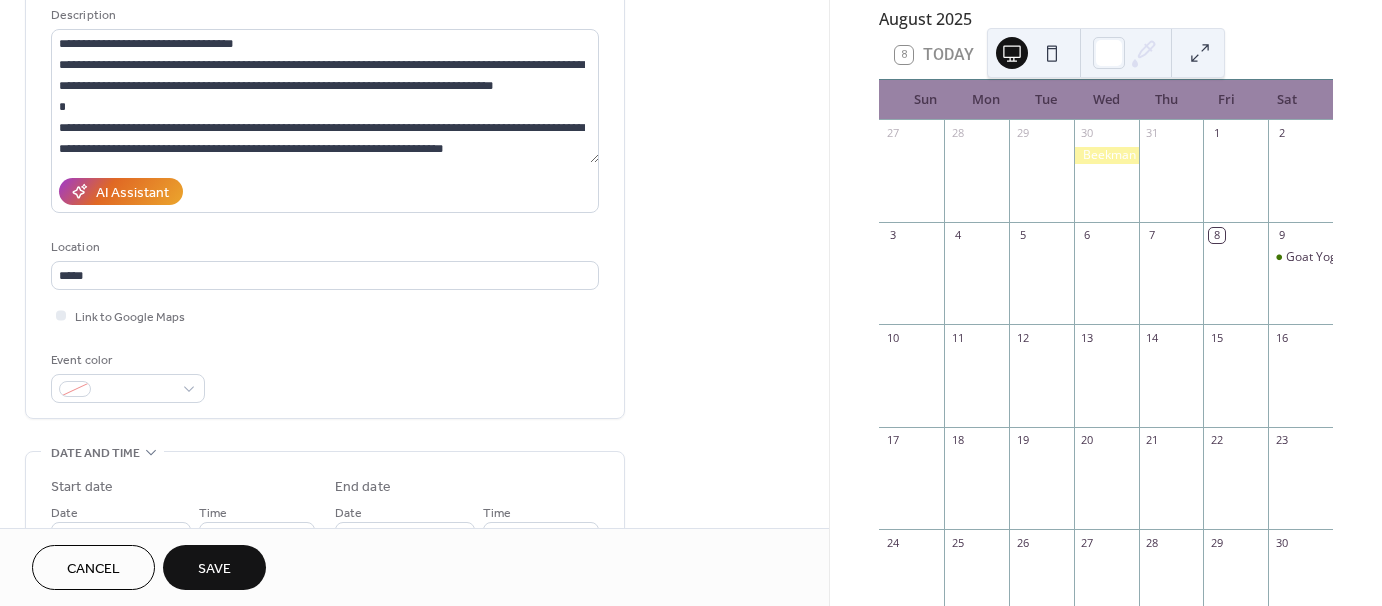 type on "**********" 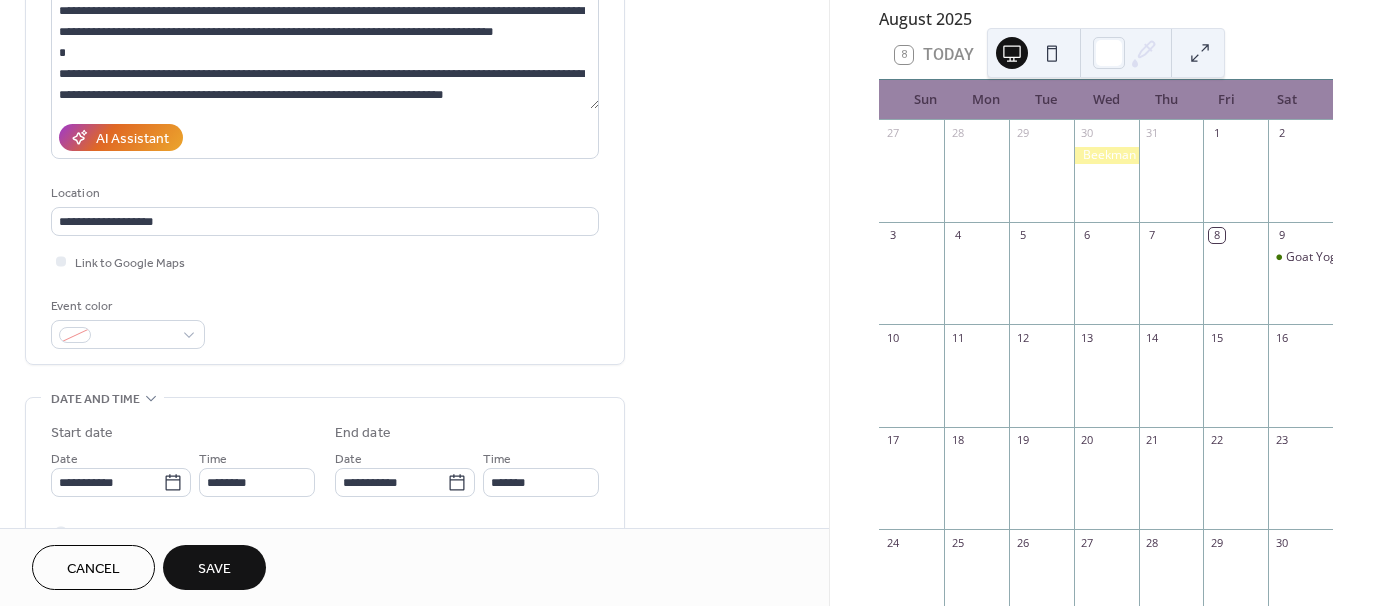 scroll, scrollTop: 300, scrollLeft: 0, axis: vertical 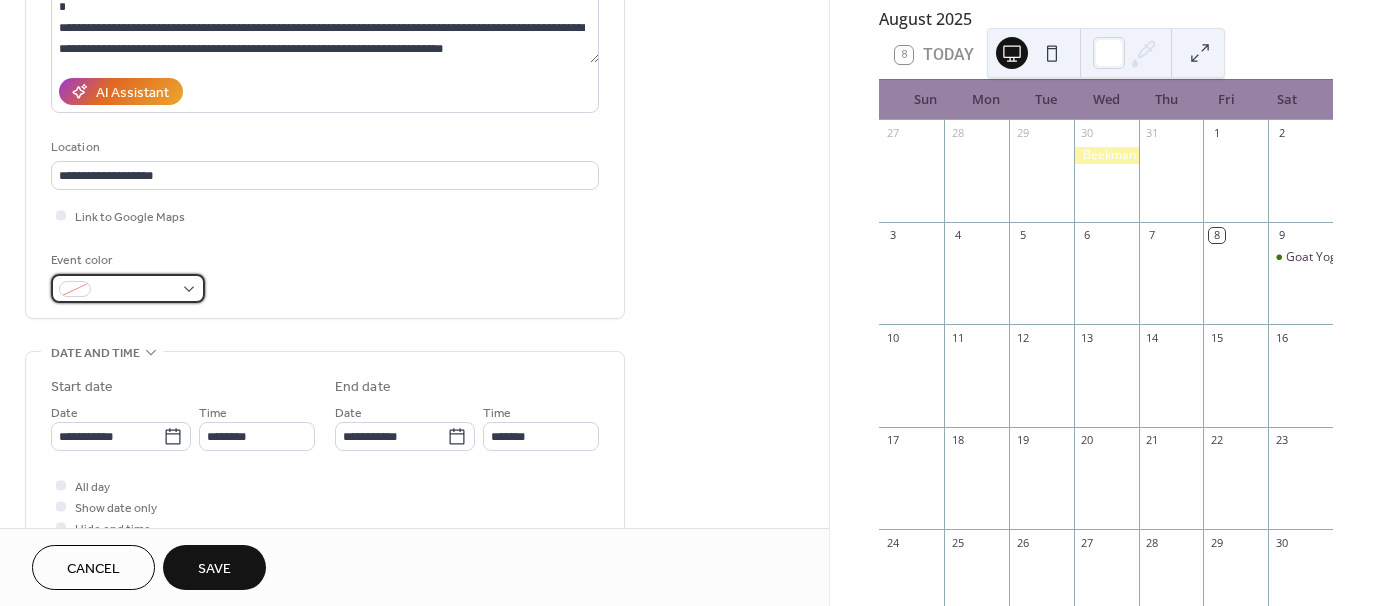 click at bounding box center (128, 288) 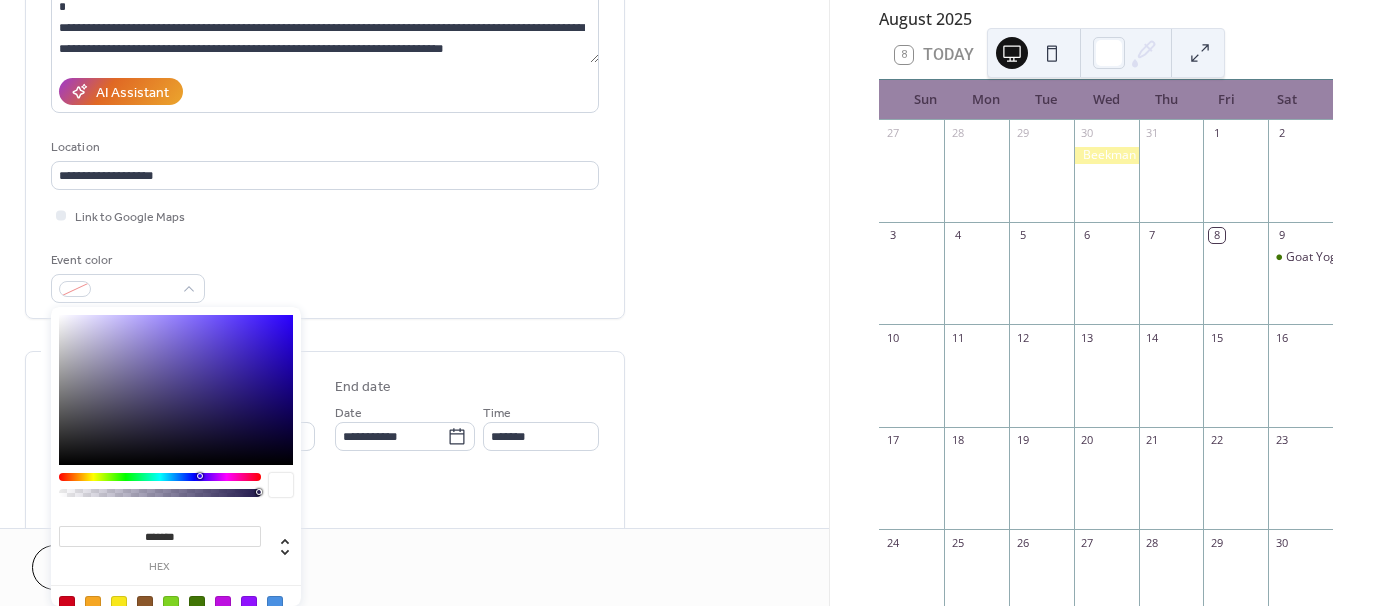 click on "******* hex" at bounding box center (176, 481) 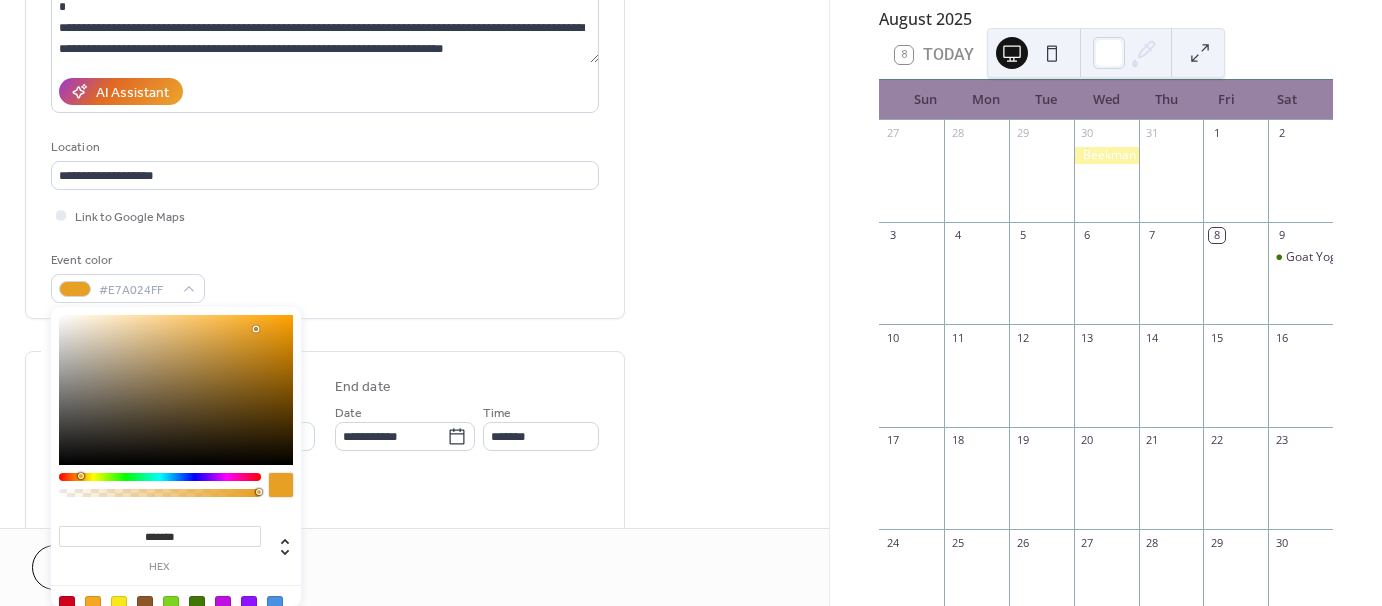type on "*******" 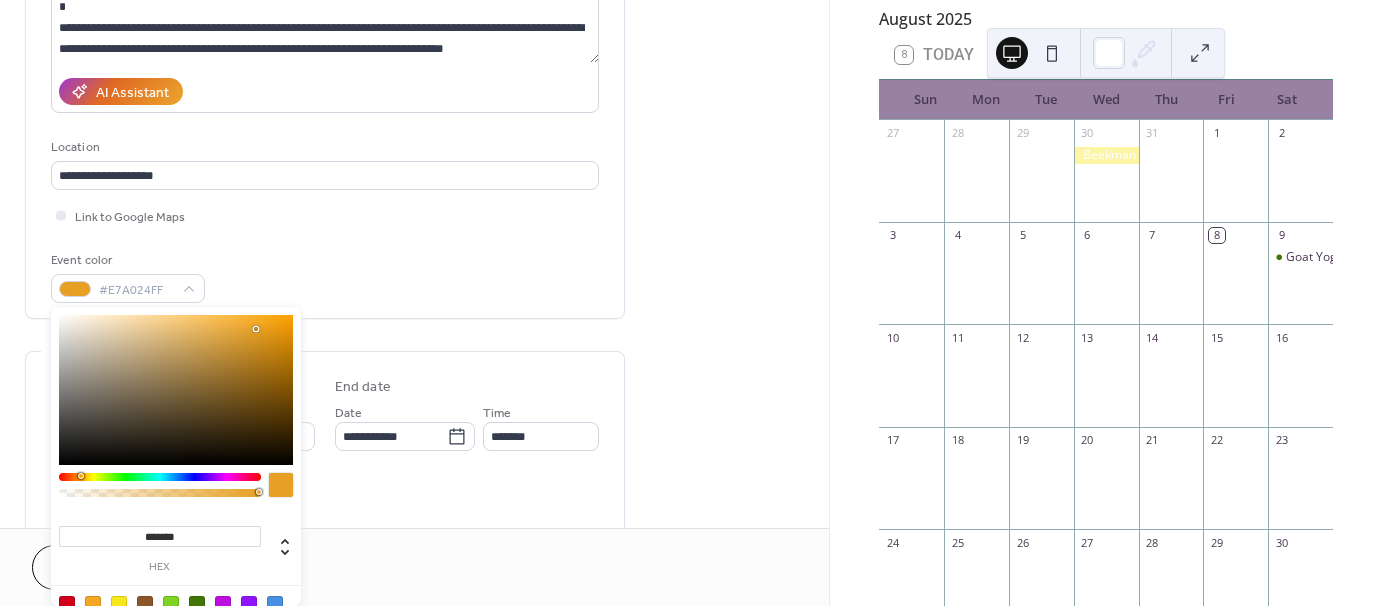 drag, startPoint x: 216, startPoint y: 419, endPoint x: 255, endPoint y: 329, distance: 98.08669 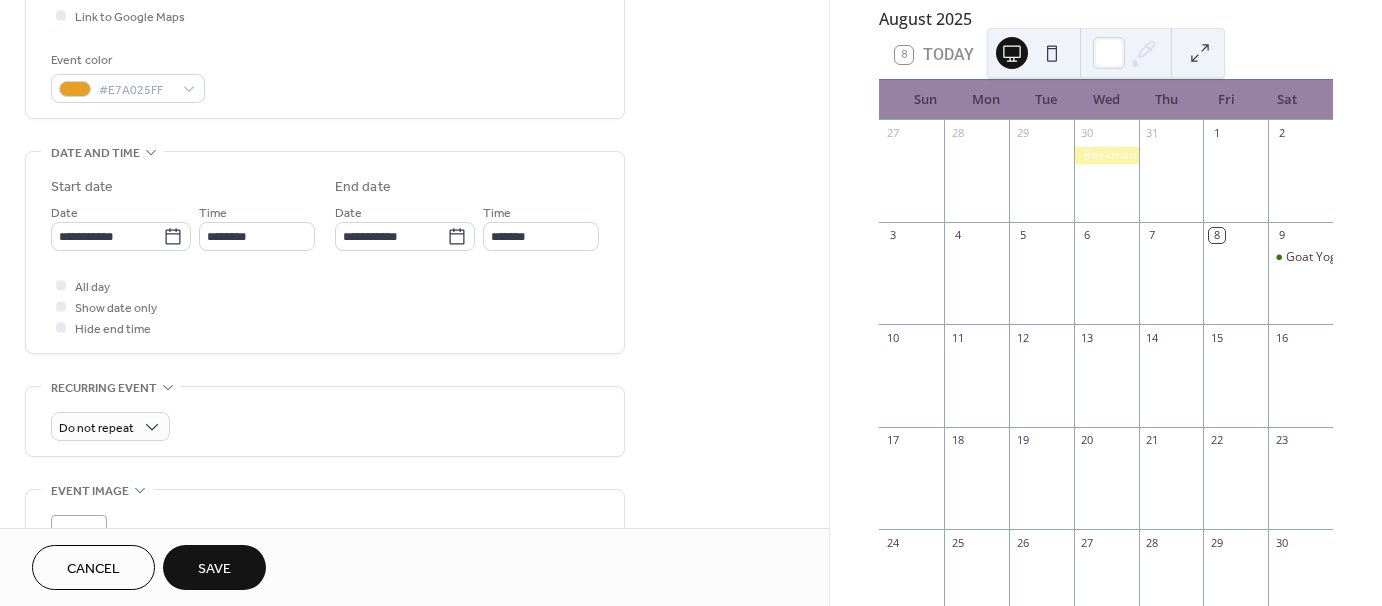 click on "**********" at bounding box center (414, 298) 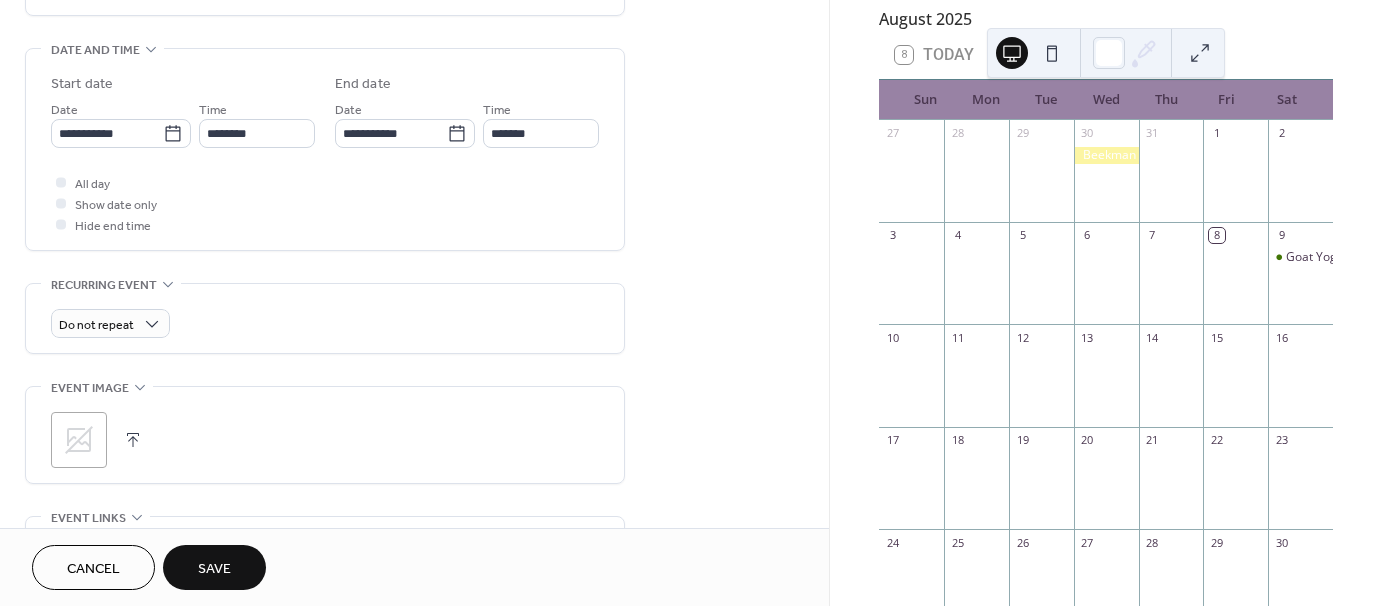 scroll, scrollTop: 600, scrollLeft: 0, axis: vertical 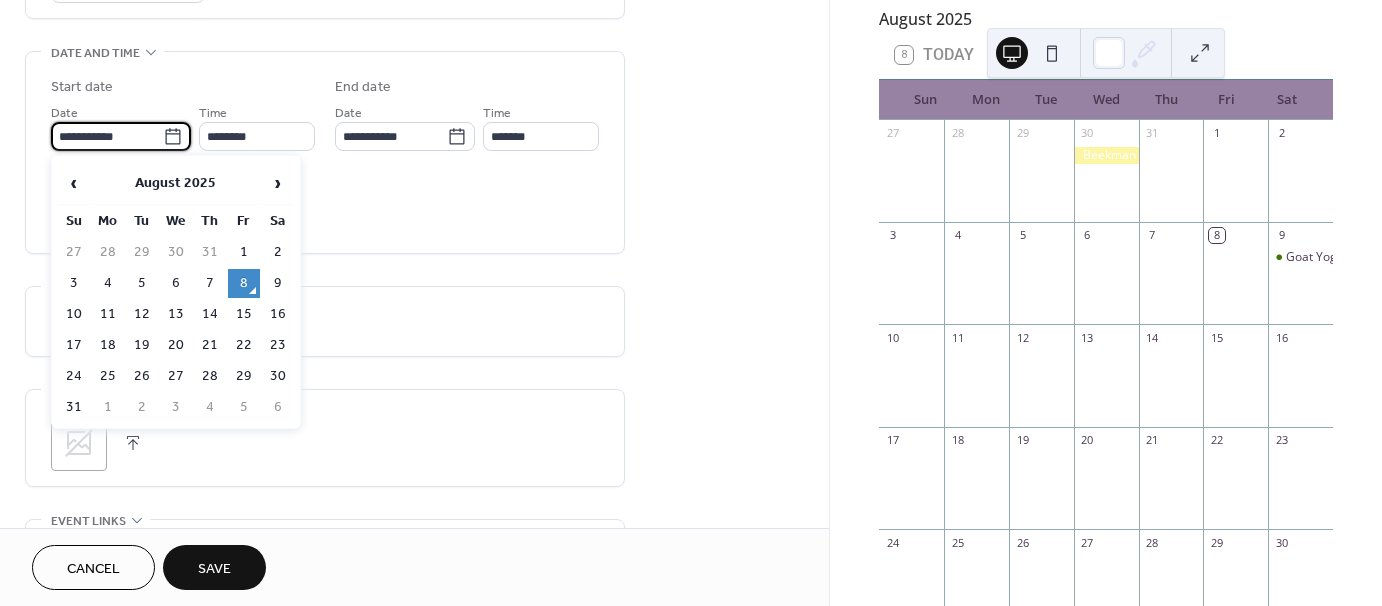 click on "**********" at bounding box center [107, 136] 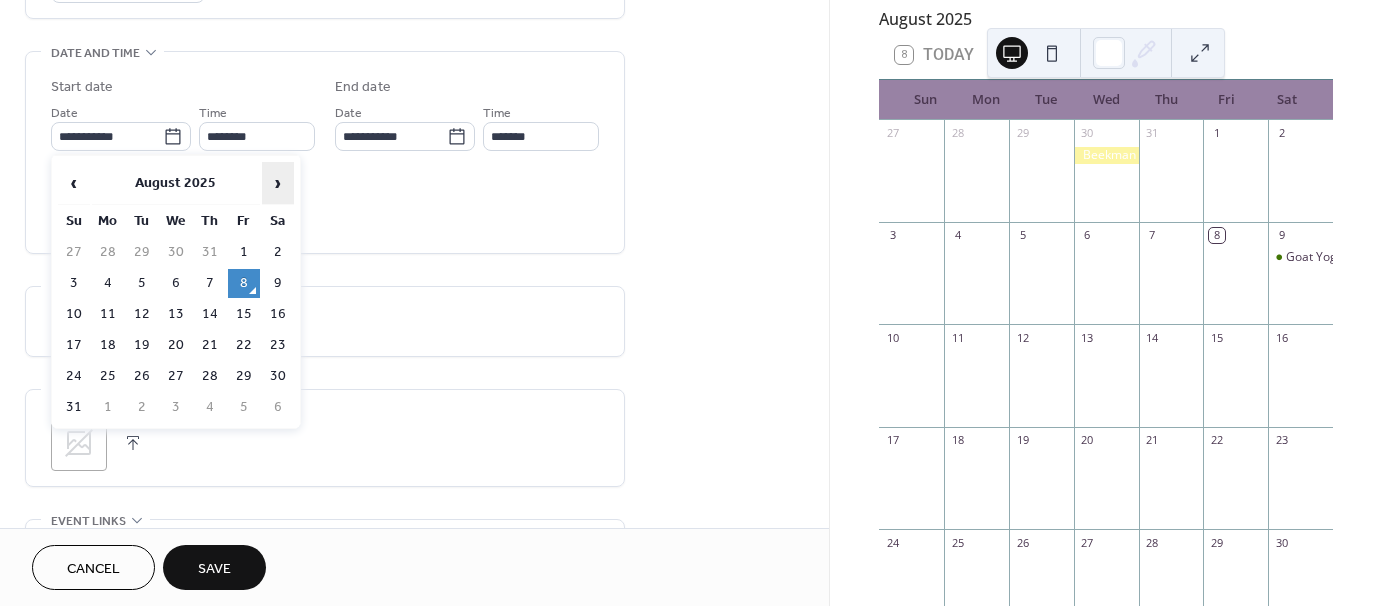 click on "›" at bounding box center (278, 183) 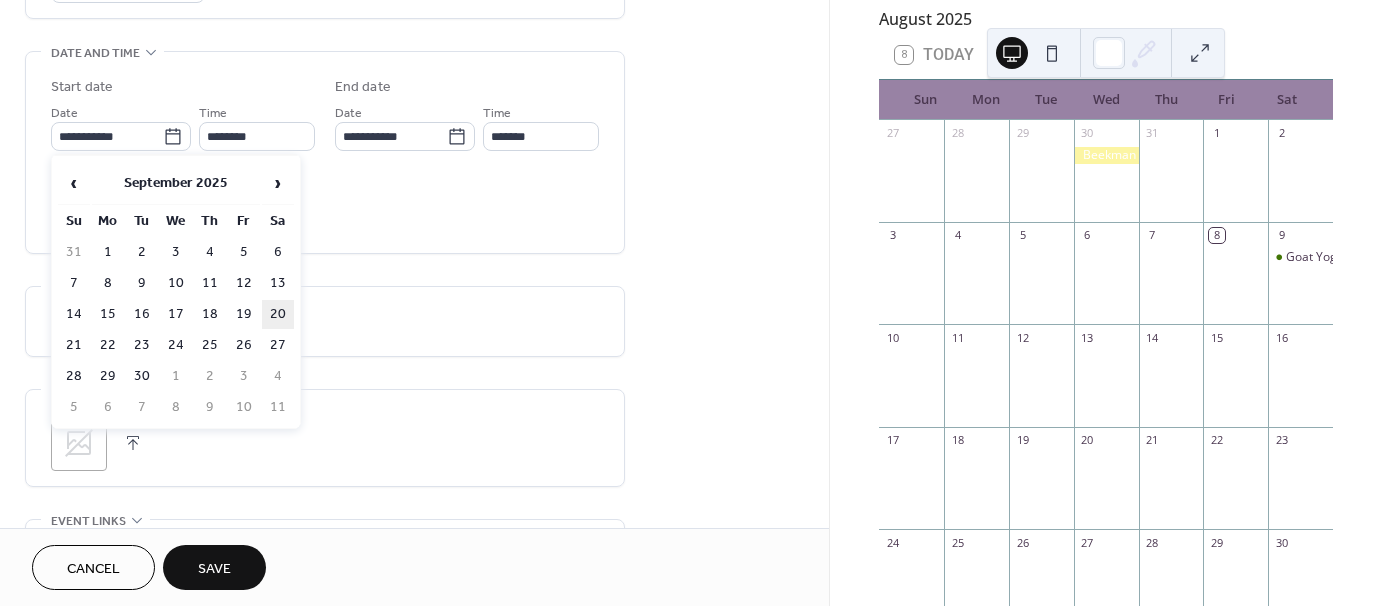 click on "20" at bounding box center [278, 314] 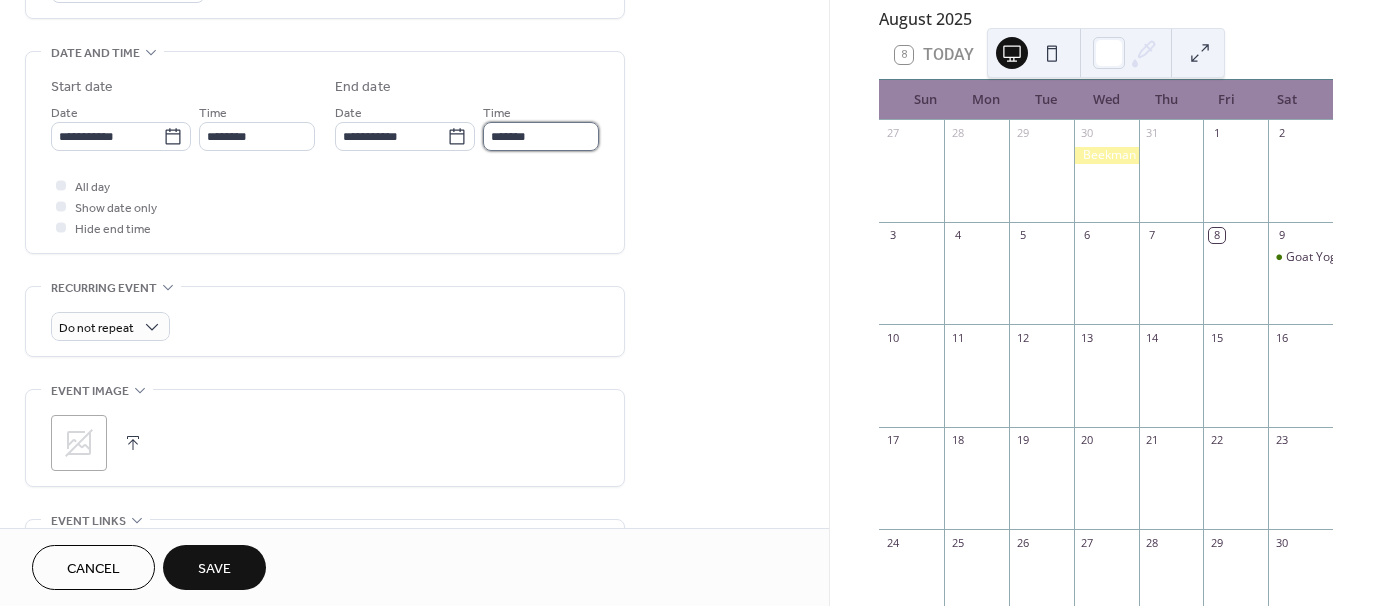 click on "*******" at bounding box center [541, 136] 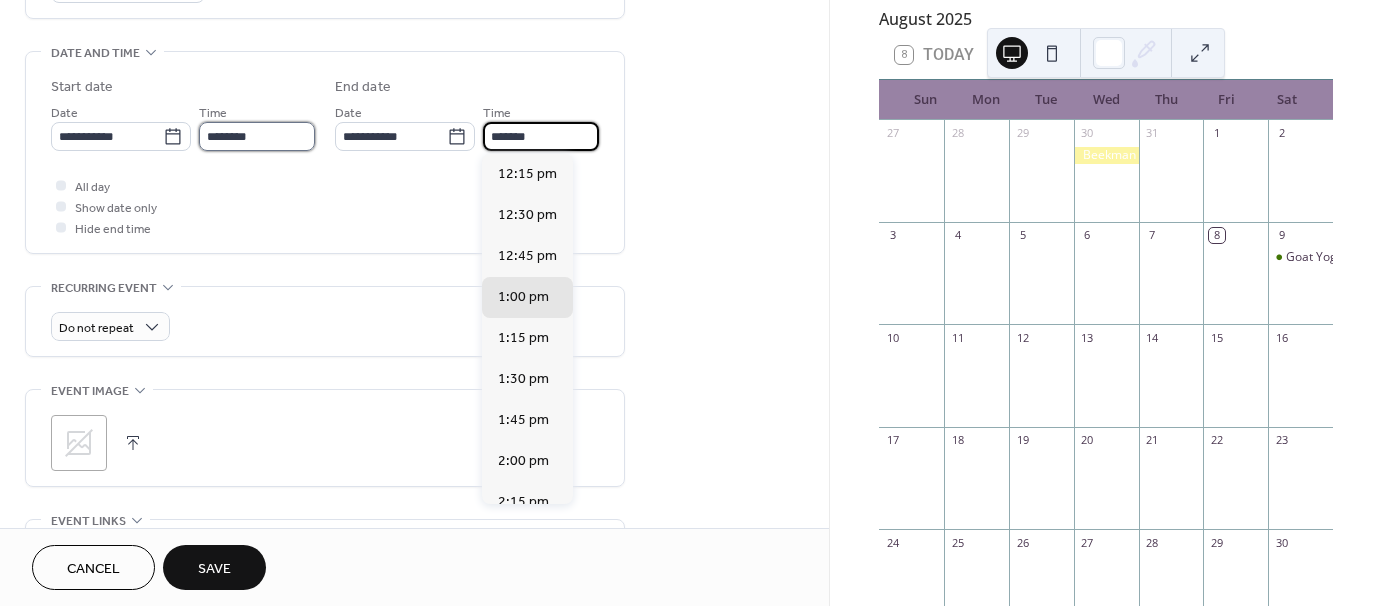 click on "********" at bounding box center (257, 136) 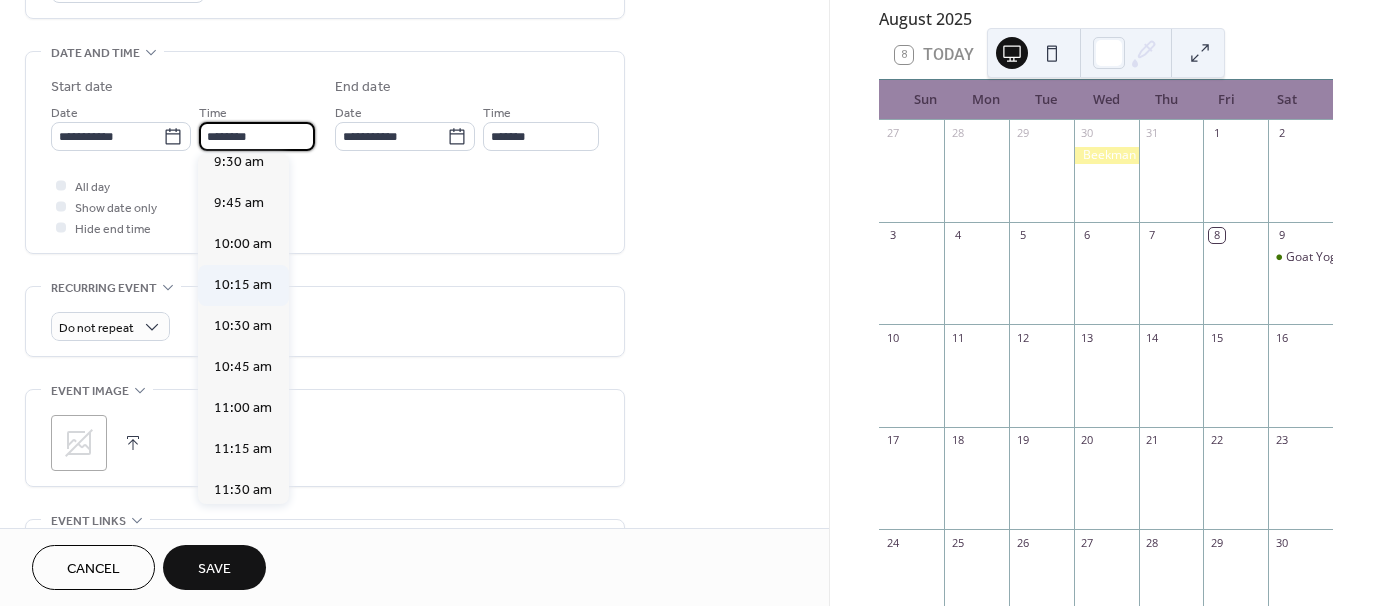 scroll, scrollTop: 1568, scrollLeft: 0, axis: vertical 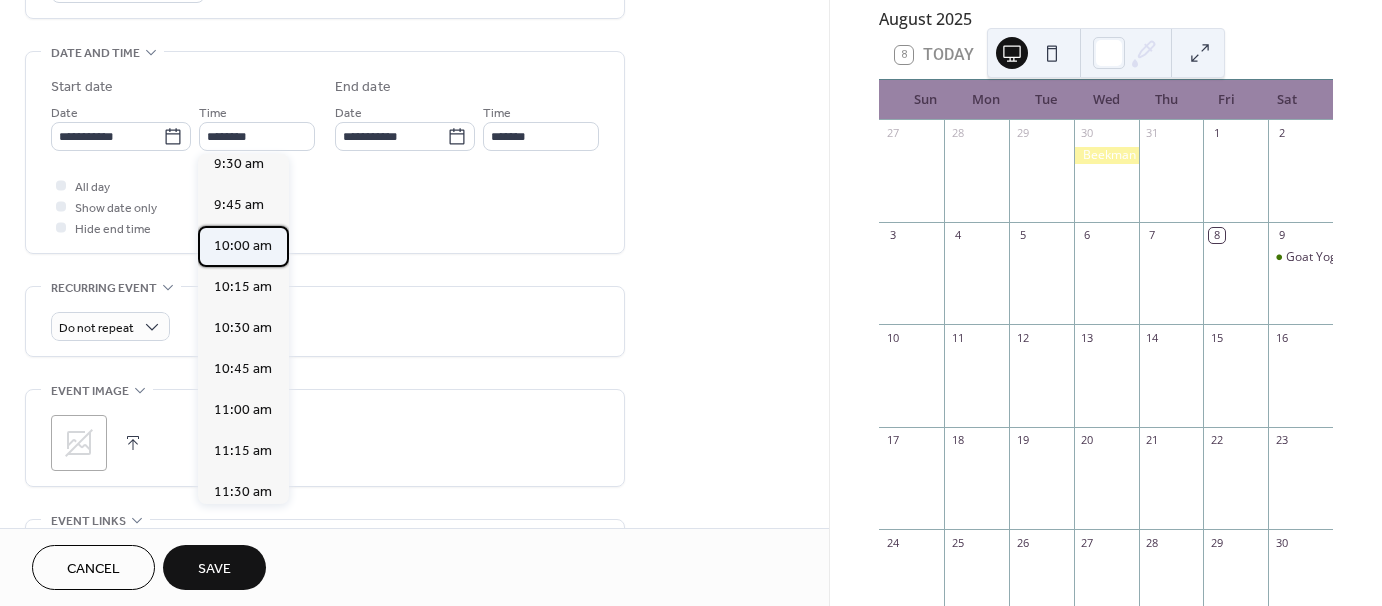 click on "10:00 am" at bounding box center [243, 246] 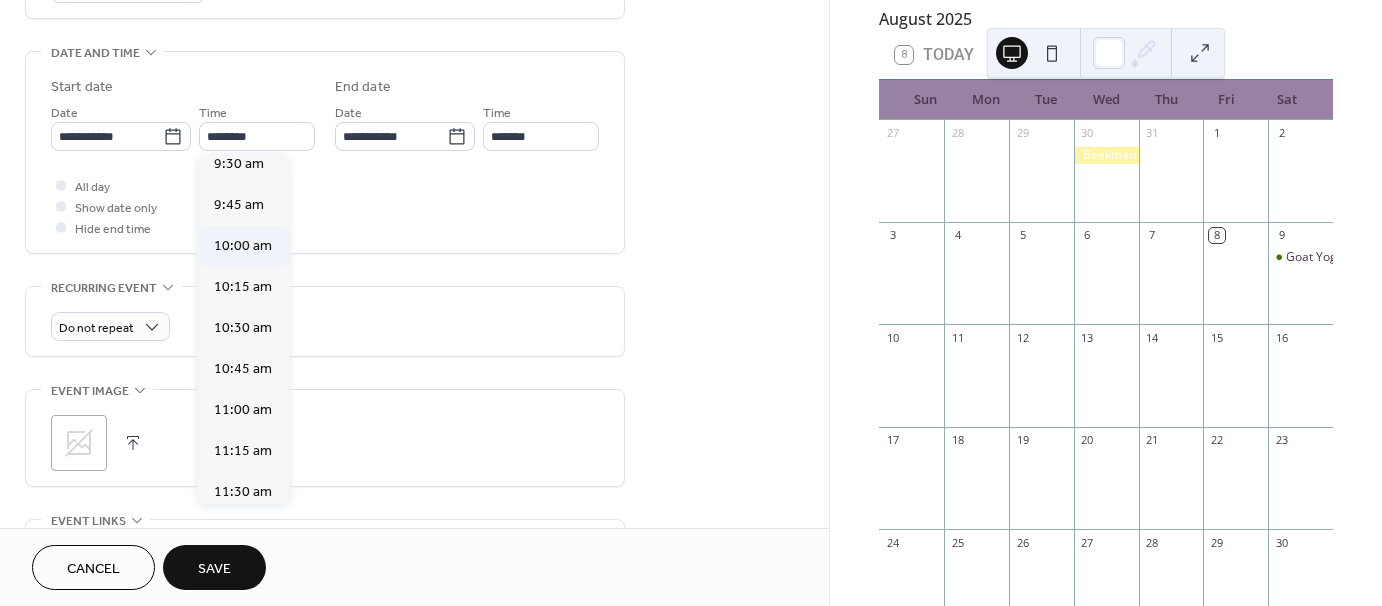 type on "********" 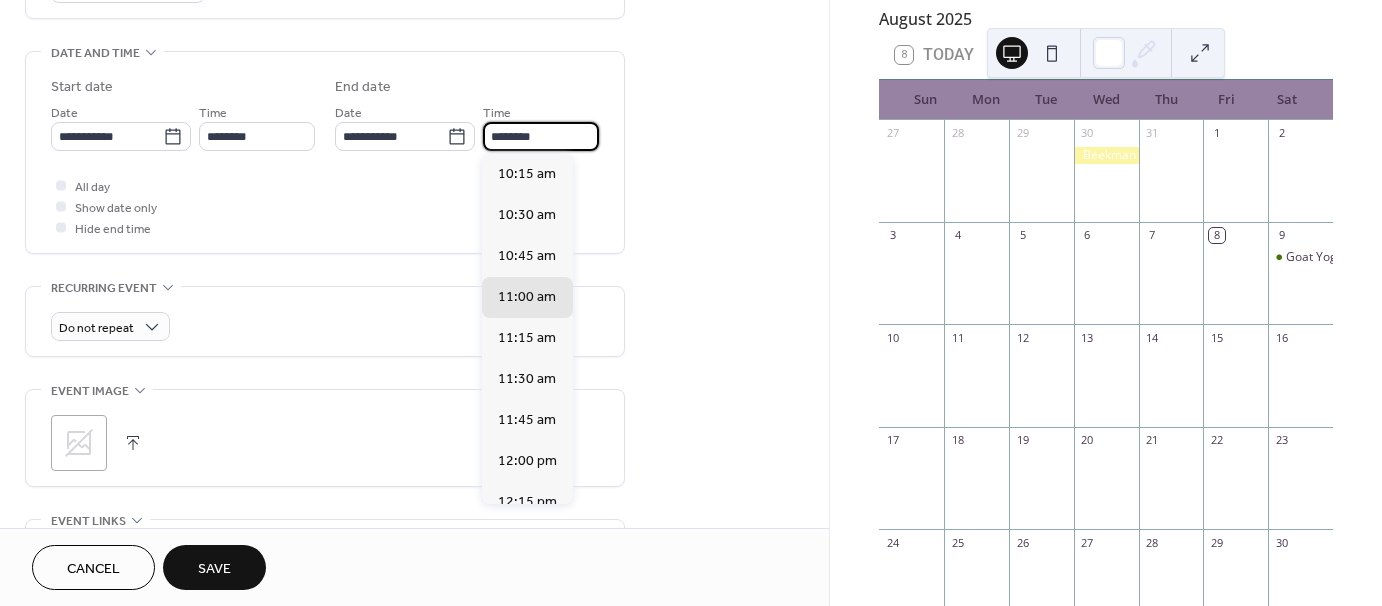 click on "********" at bounding box center [541, 136] 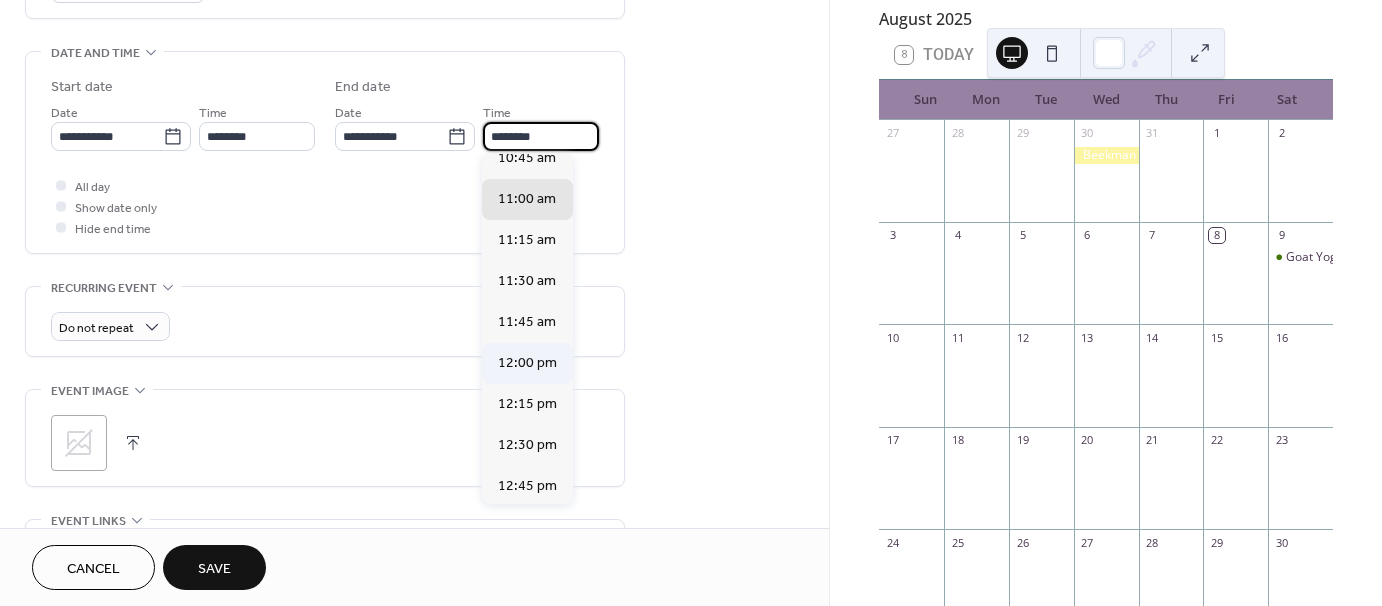 scroll, scrollTop: 100, scrollLeft: 0, axis: vertical 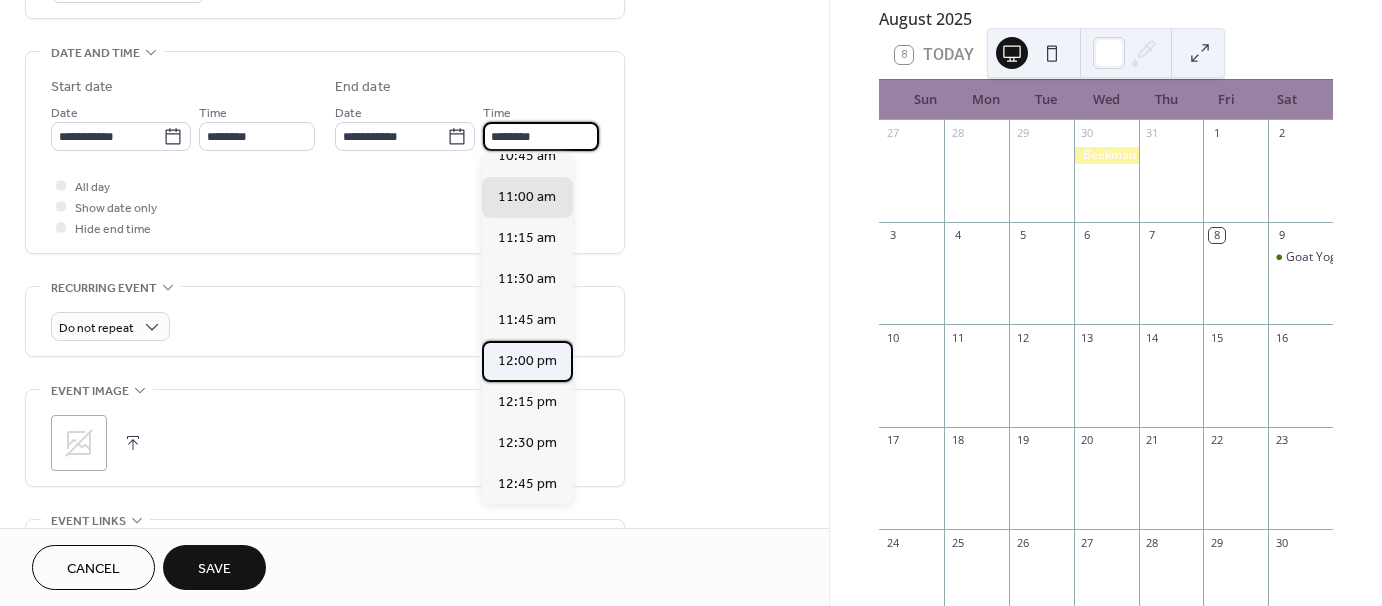 click on "12:00 pm" at bounding box center [527, 361] 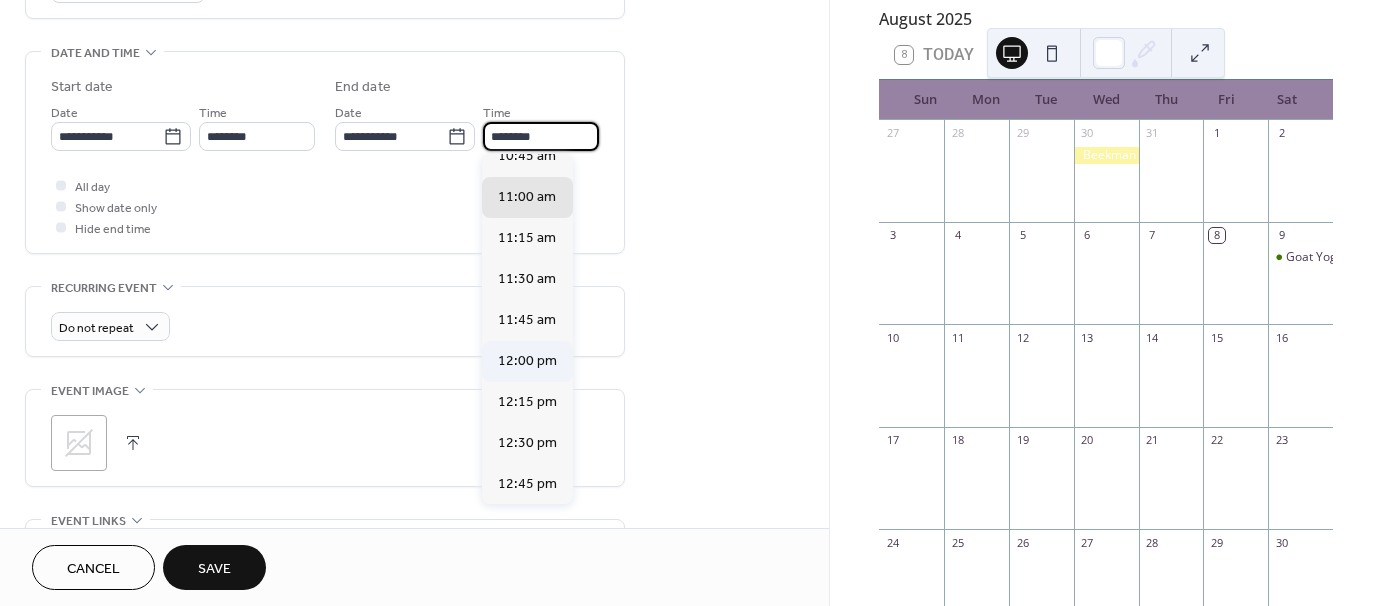 type on "********" 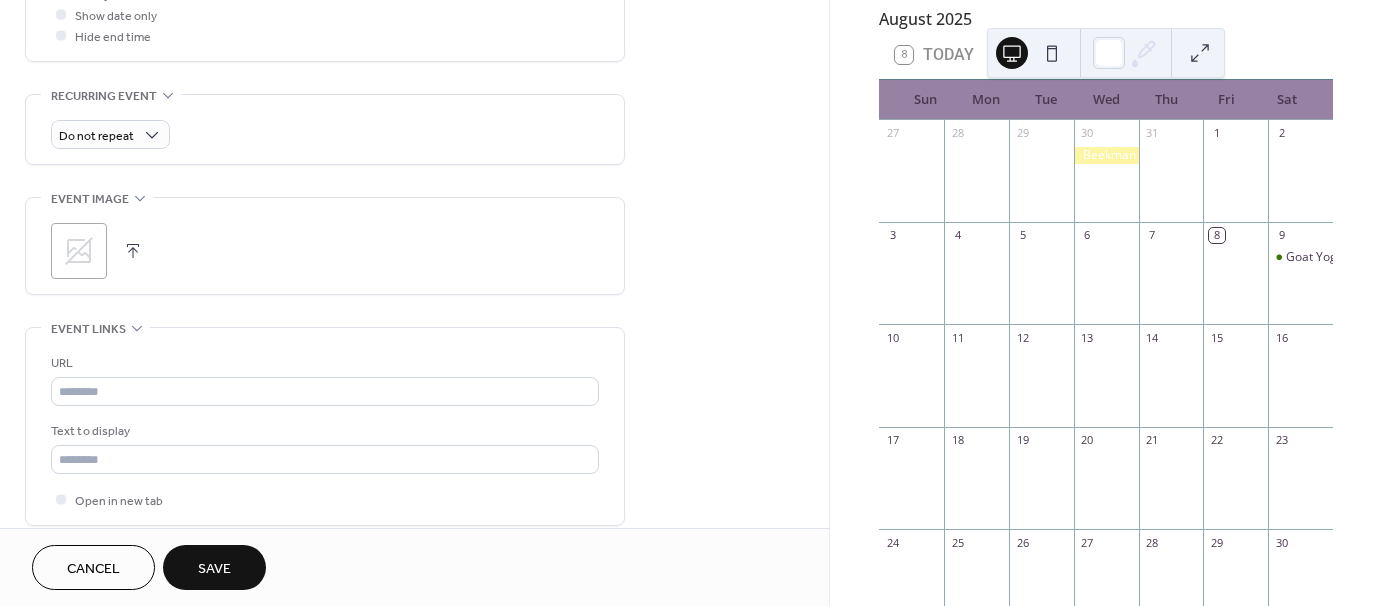 scroll, scrollTop: 800, scrollLeft: 0, axis: vertical 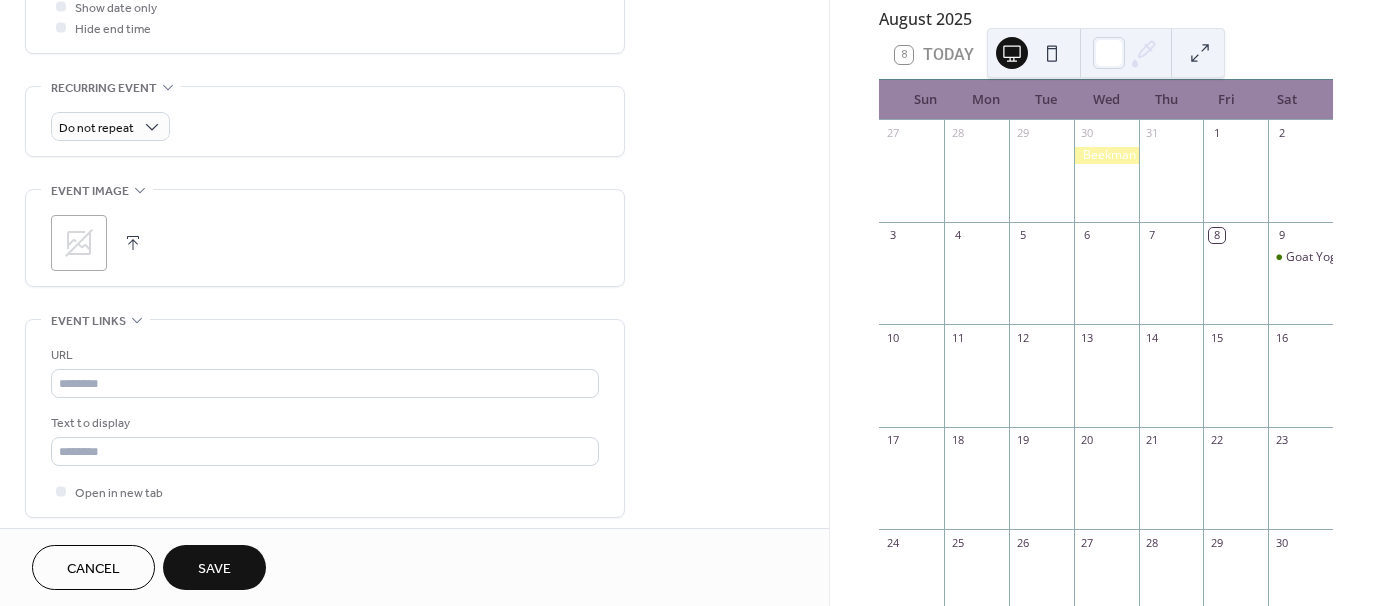 click on ";" at bounding box center [79, 243] 